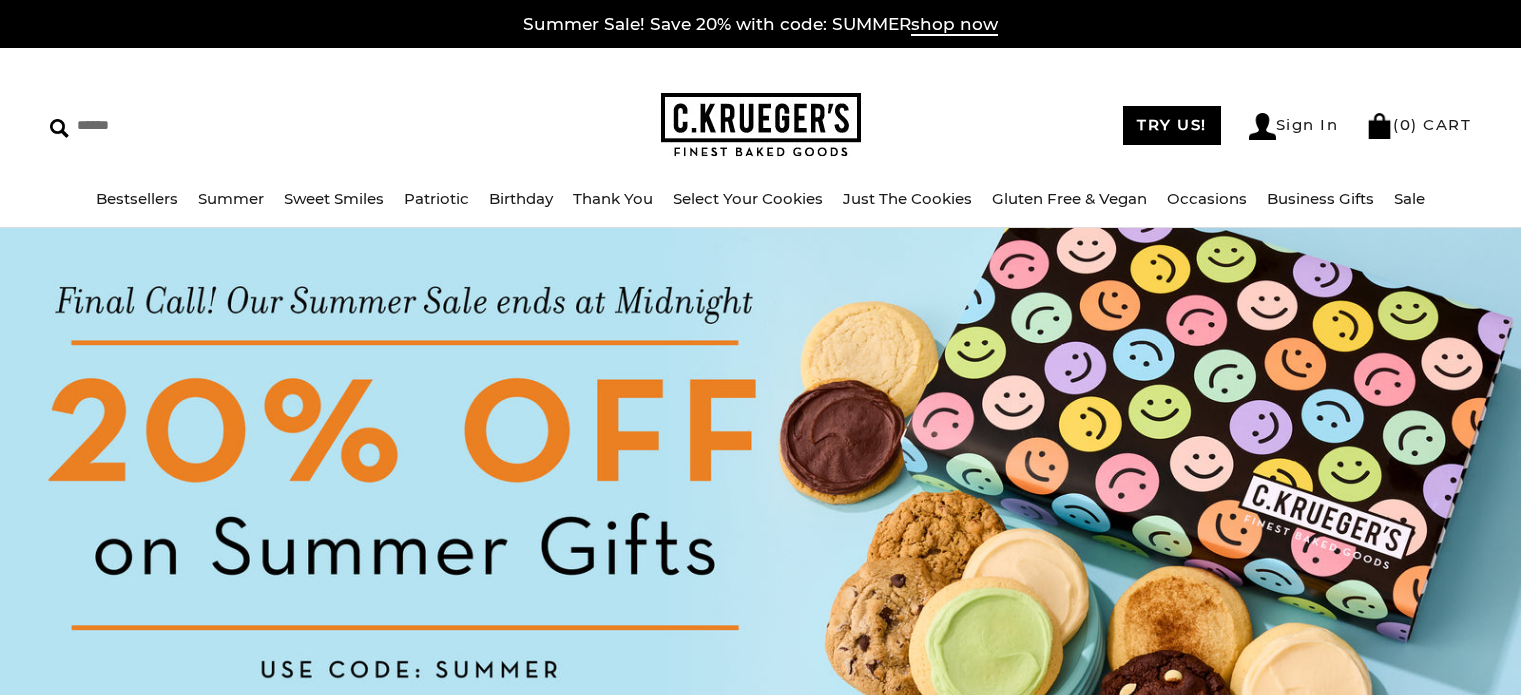 scroll, scrollTop: 0, scrollLeft: 0, axis: both 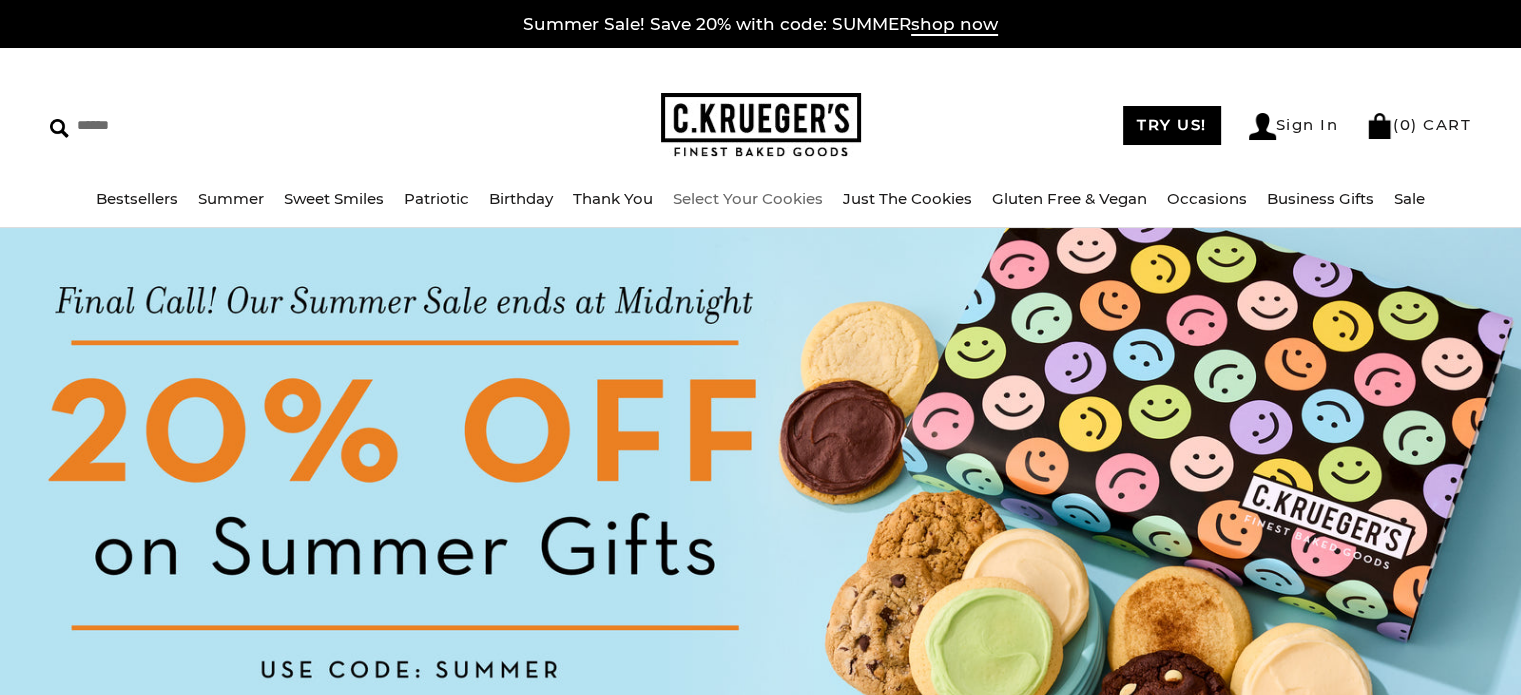 click on "Select Your Cookies" at bounding box center (748, 198) 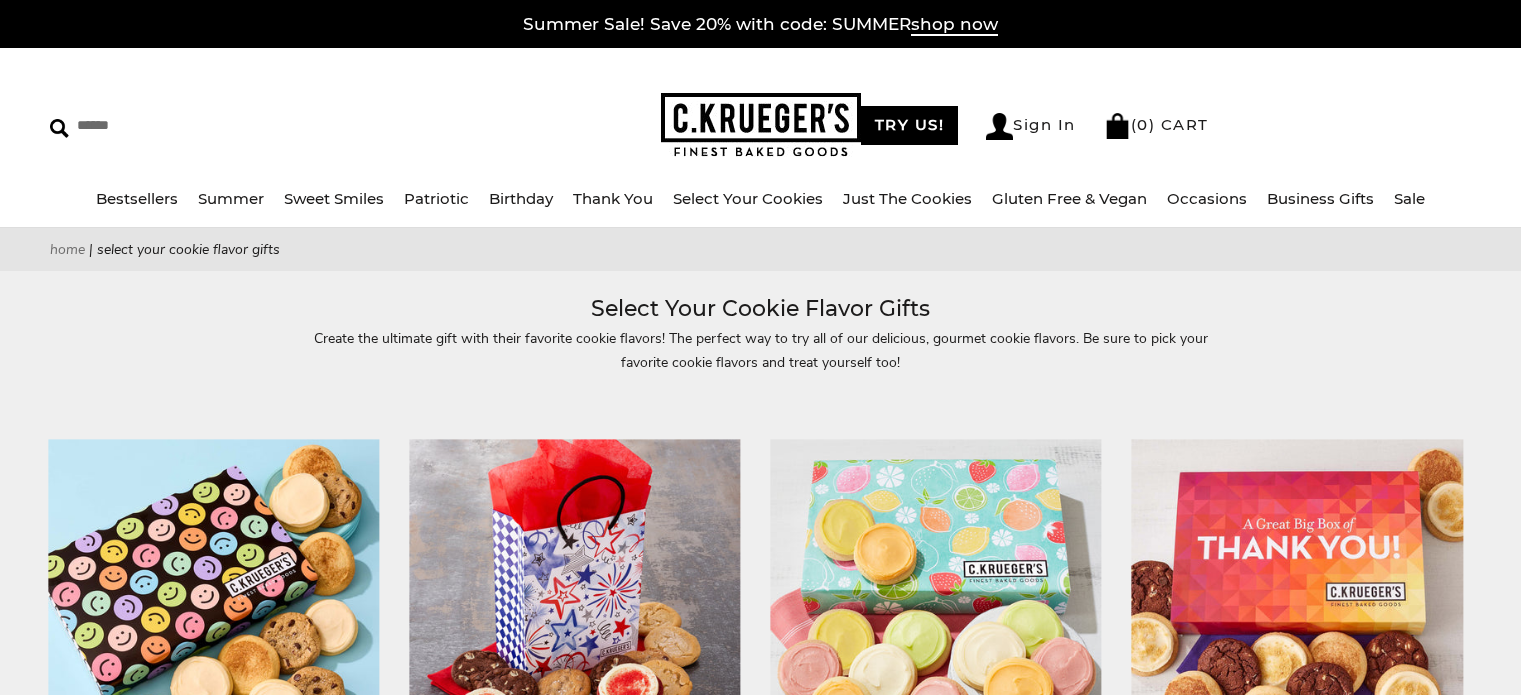 scroll, scrollTop: 0, scrollLeft: 0, axis: both 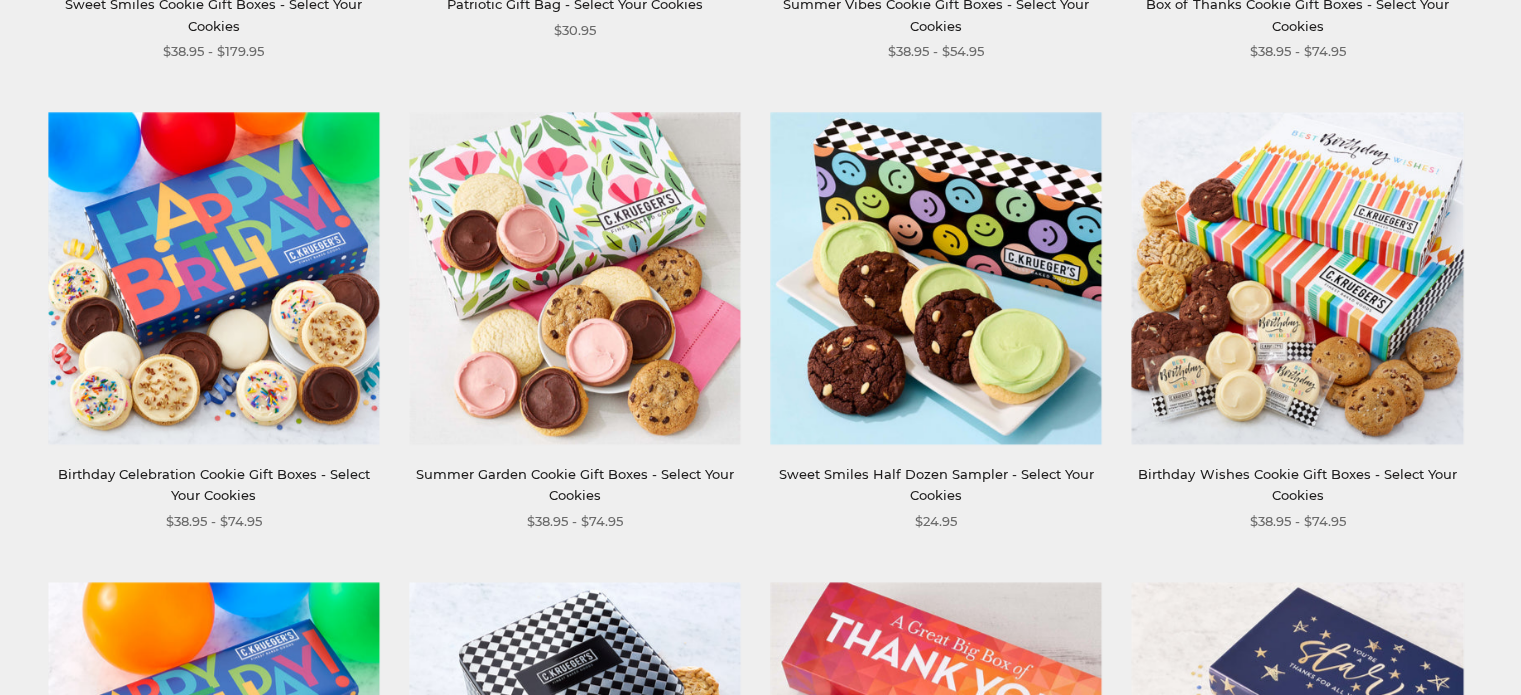 click at bounding box center (213, 278) 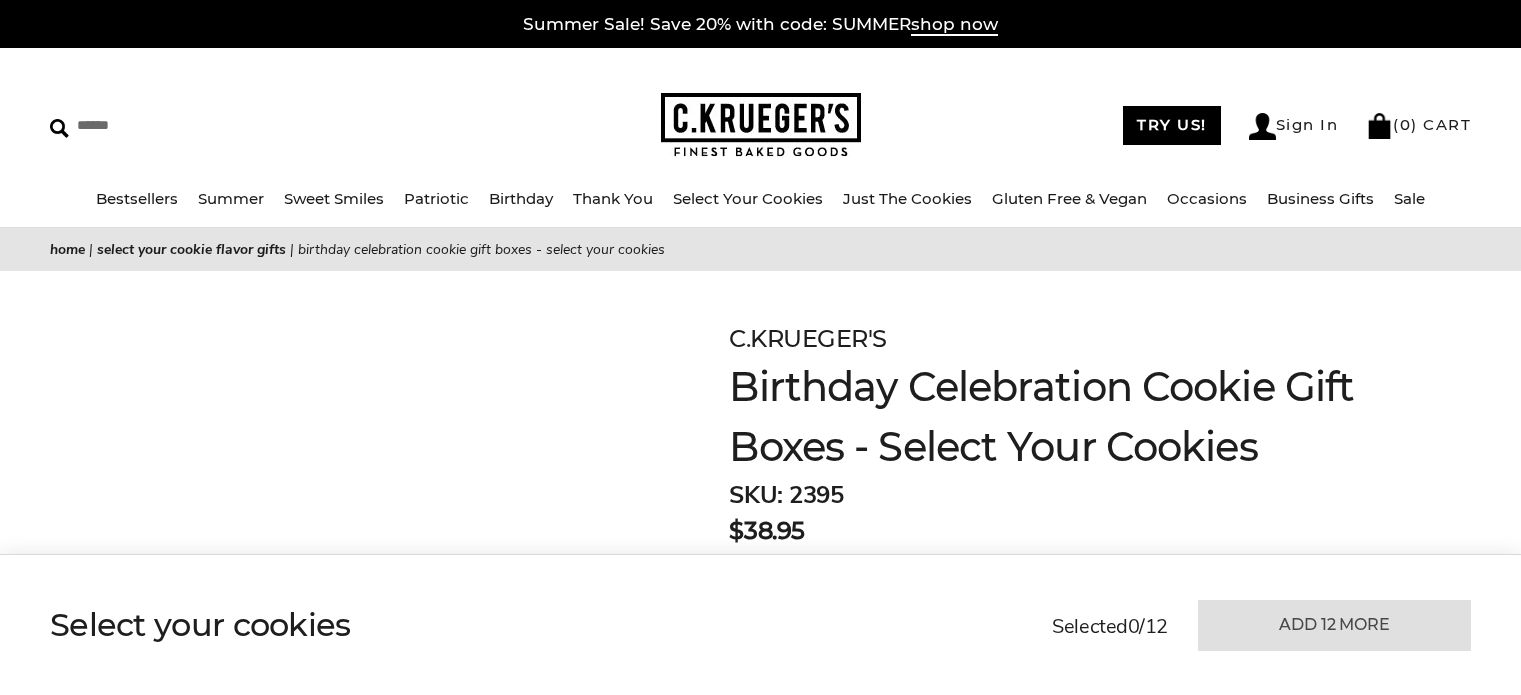 scroll, scrollTop: 0, scrollLeft: 0, axis: both 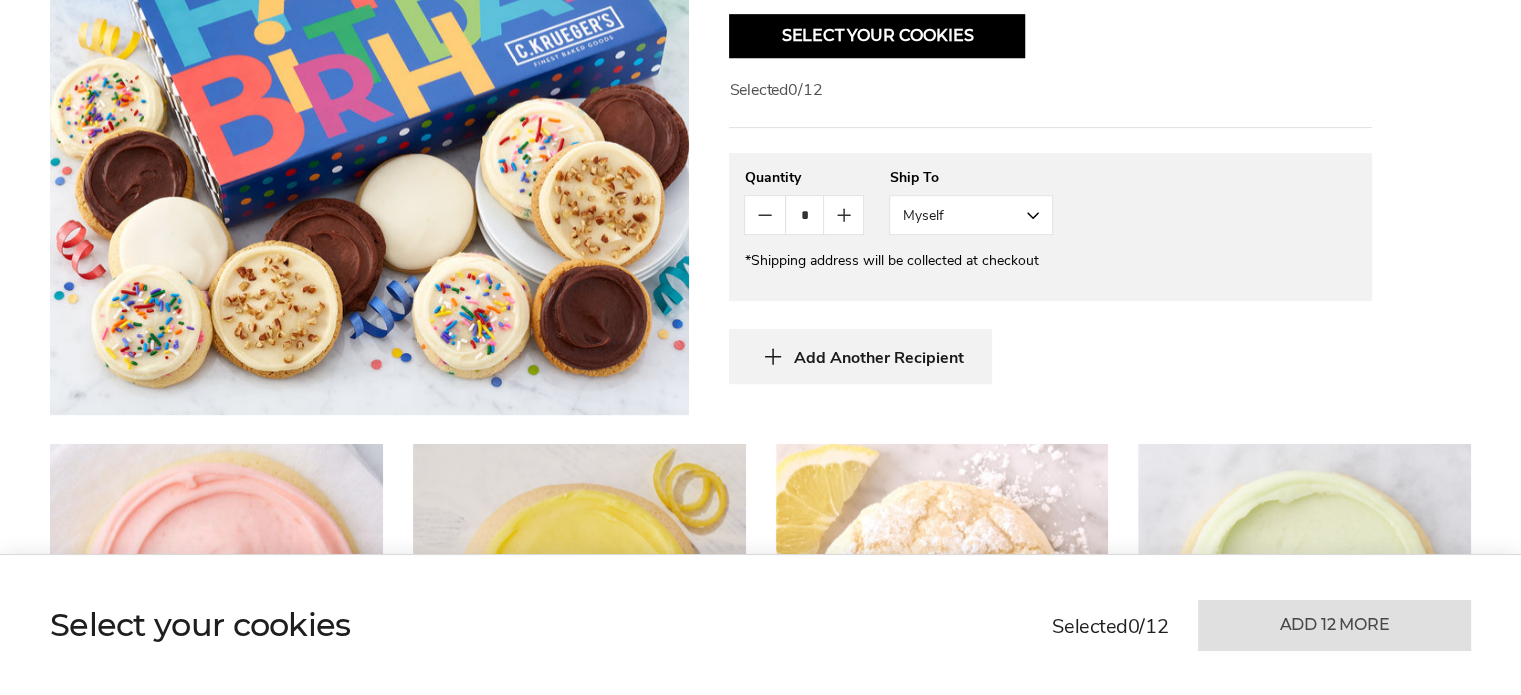 click on "Myself" at bounding box center (971, 215) 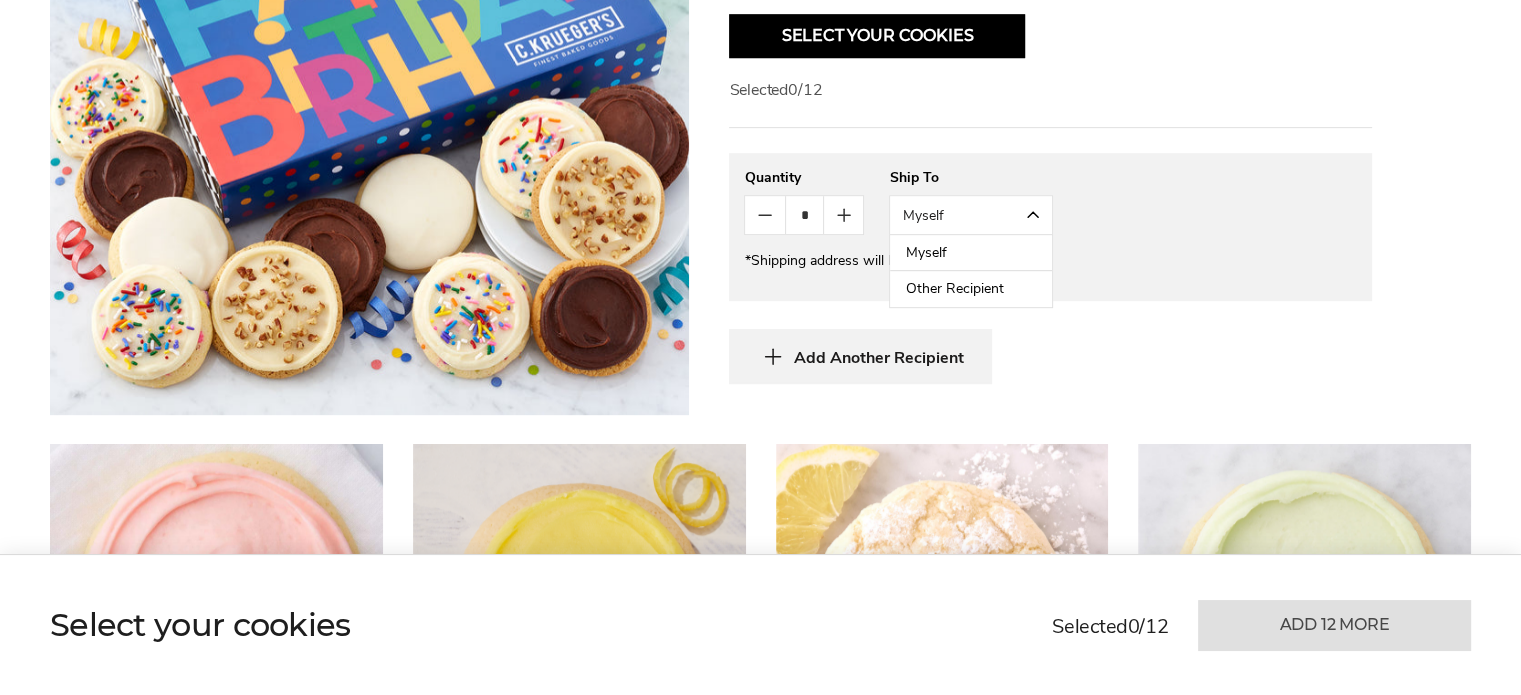 click on "Other Recipient" at bounding box center [971, 289] 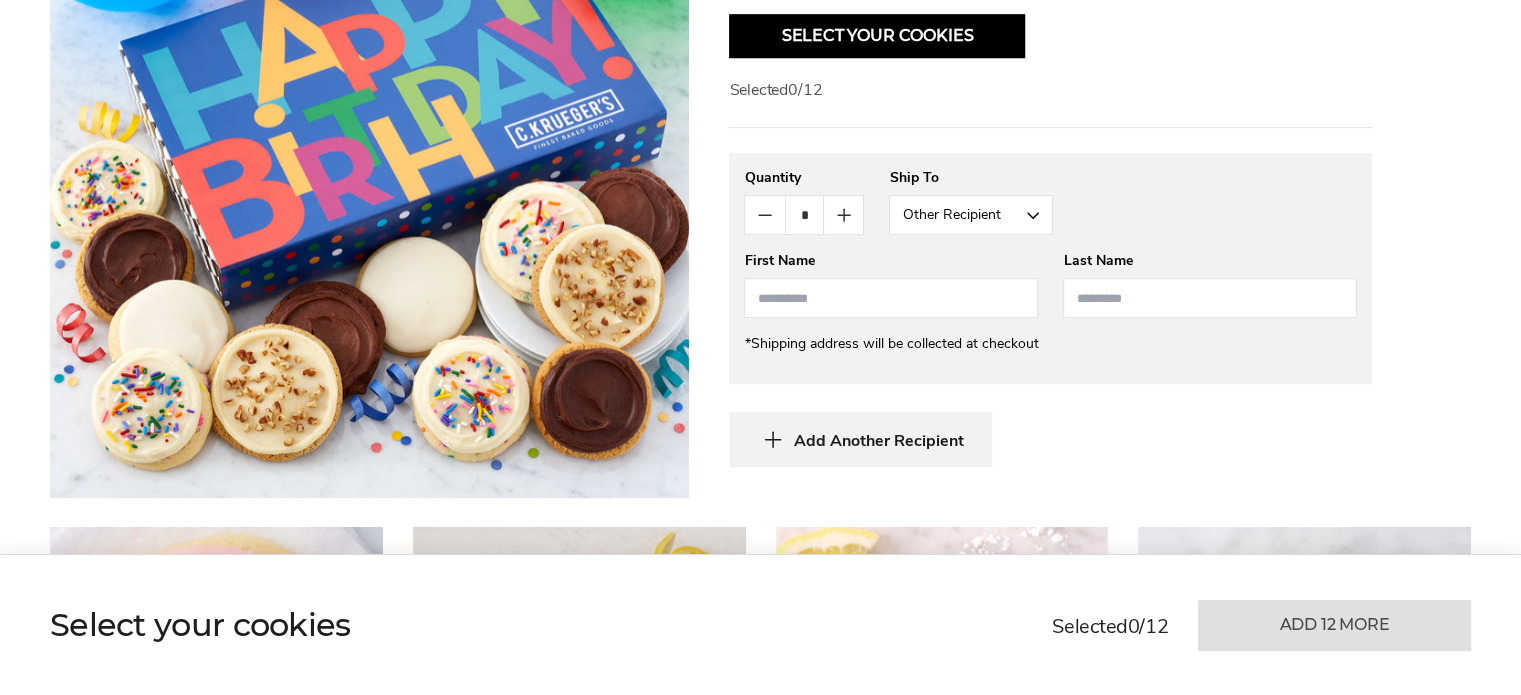 click at bounding box center [891, 298] 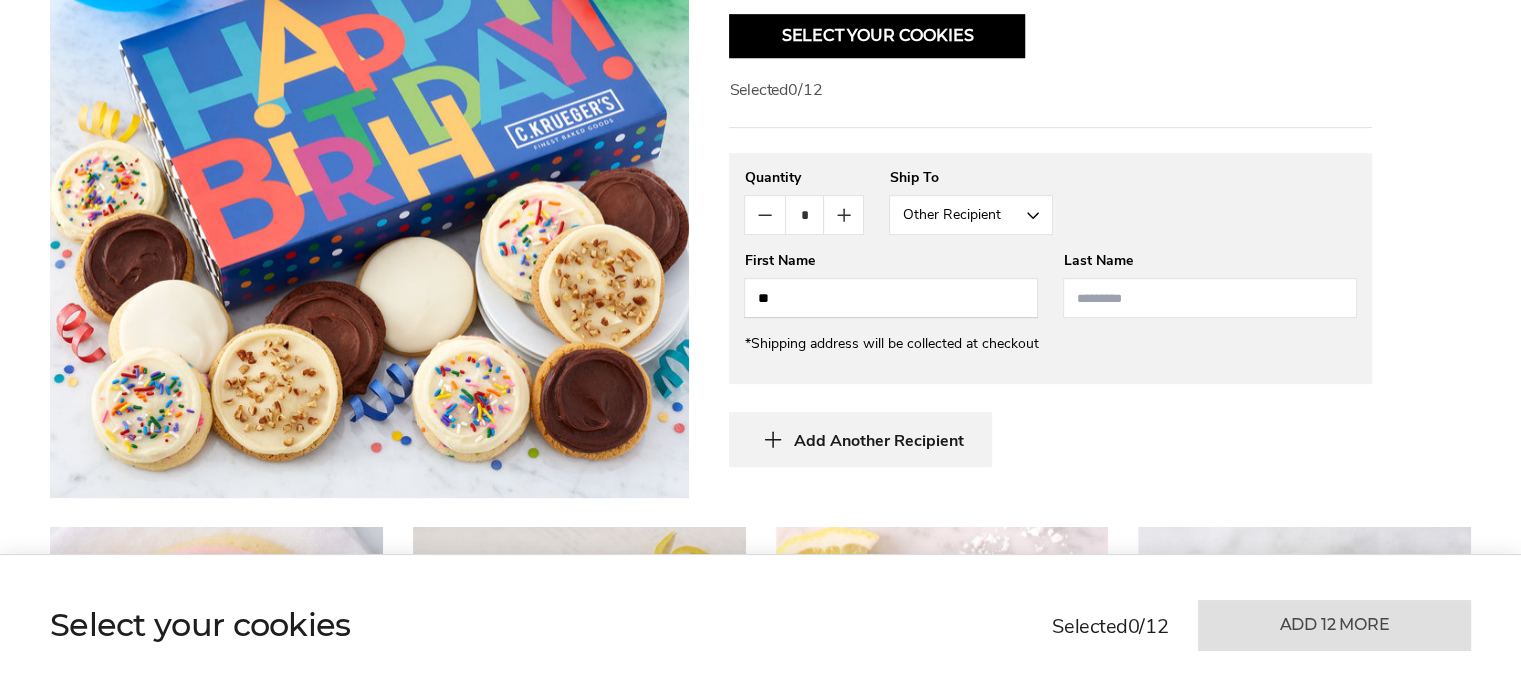 type on "*" 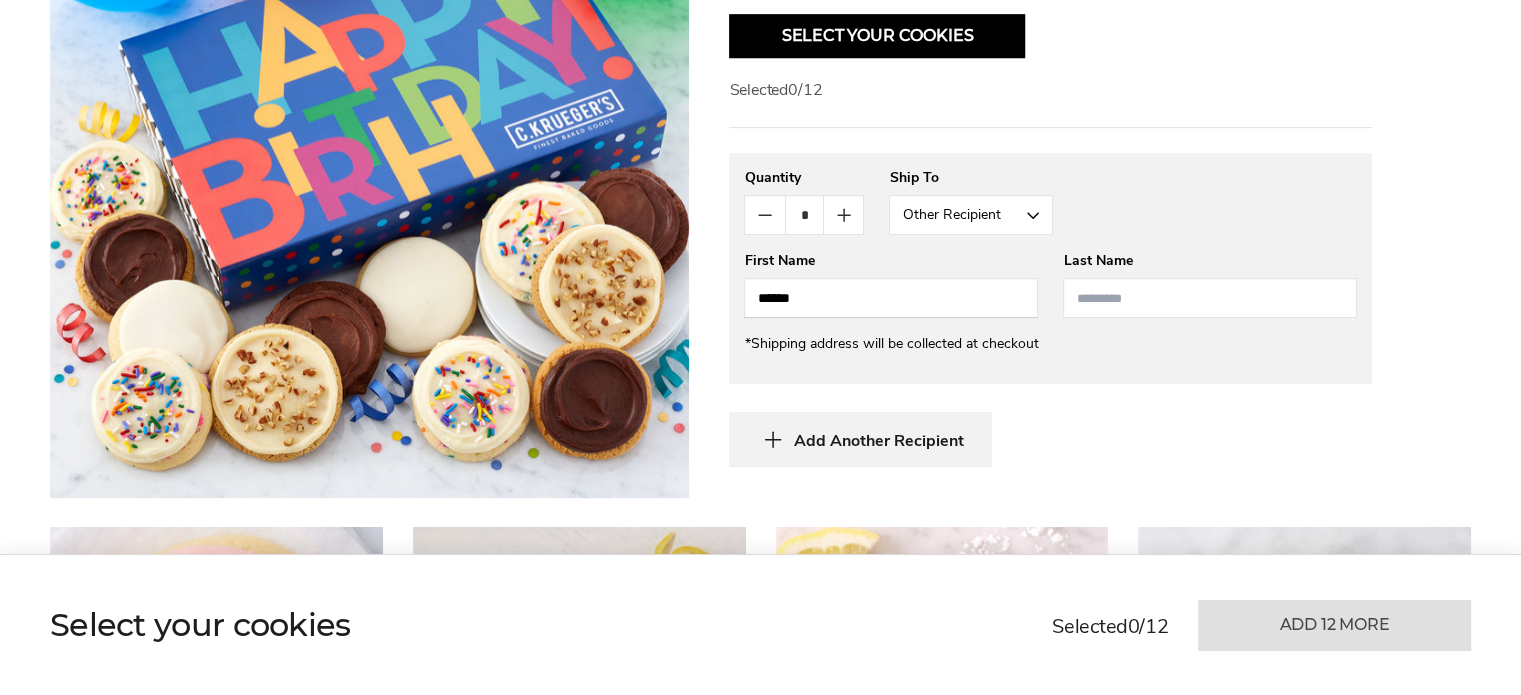type on "*****" 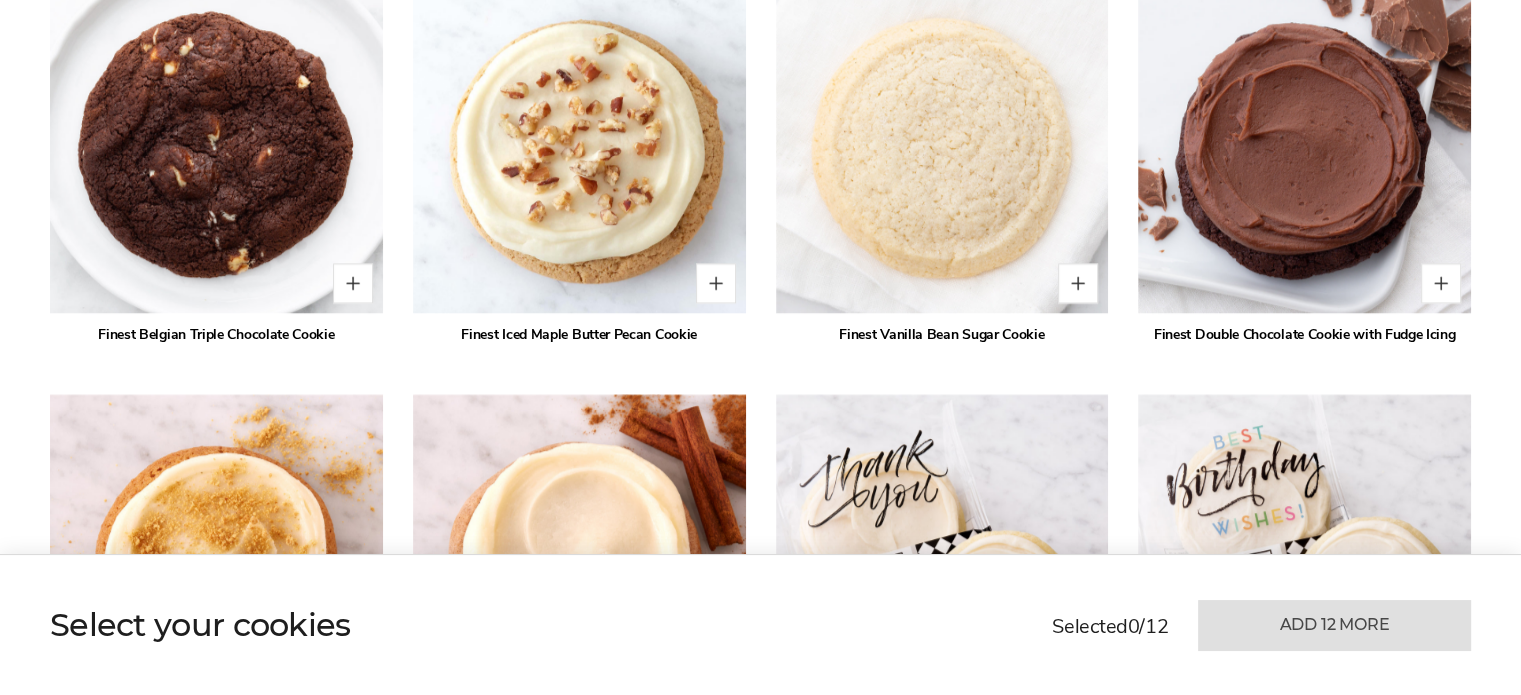 scroll, scrollTop: 3572, scrollLeft: 0, axis: vertical 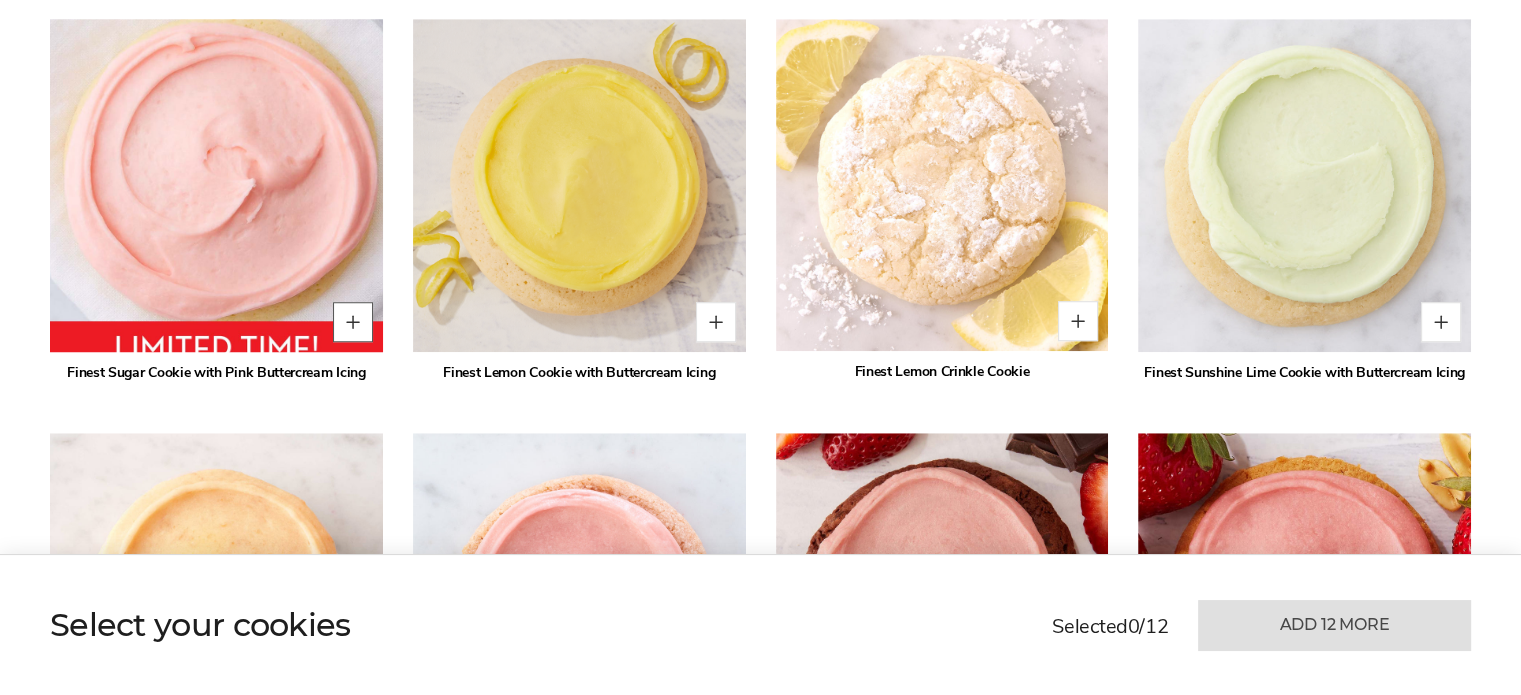 type on "*****" 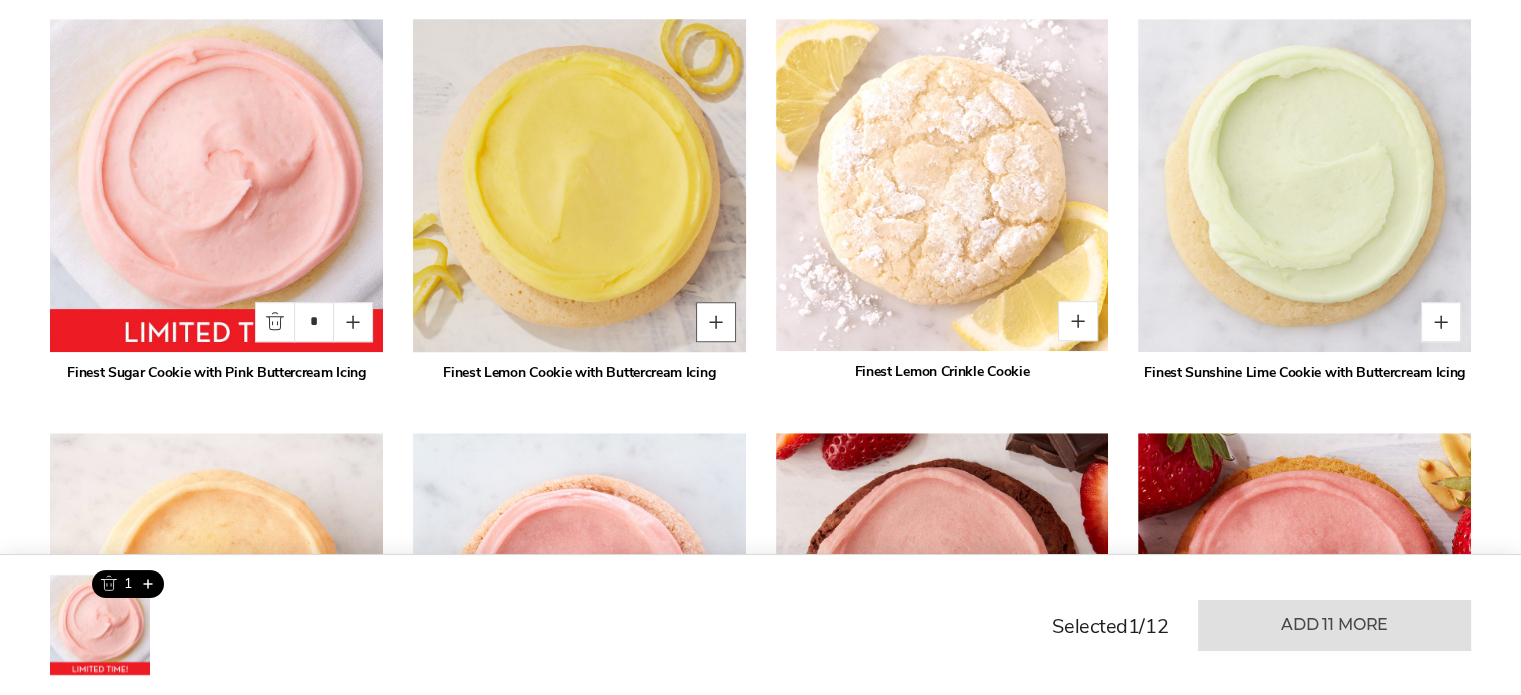 click at bounding box center [716, 322] 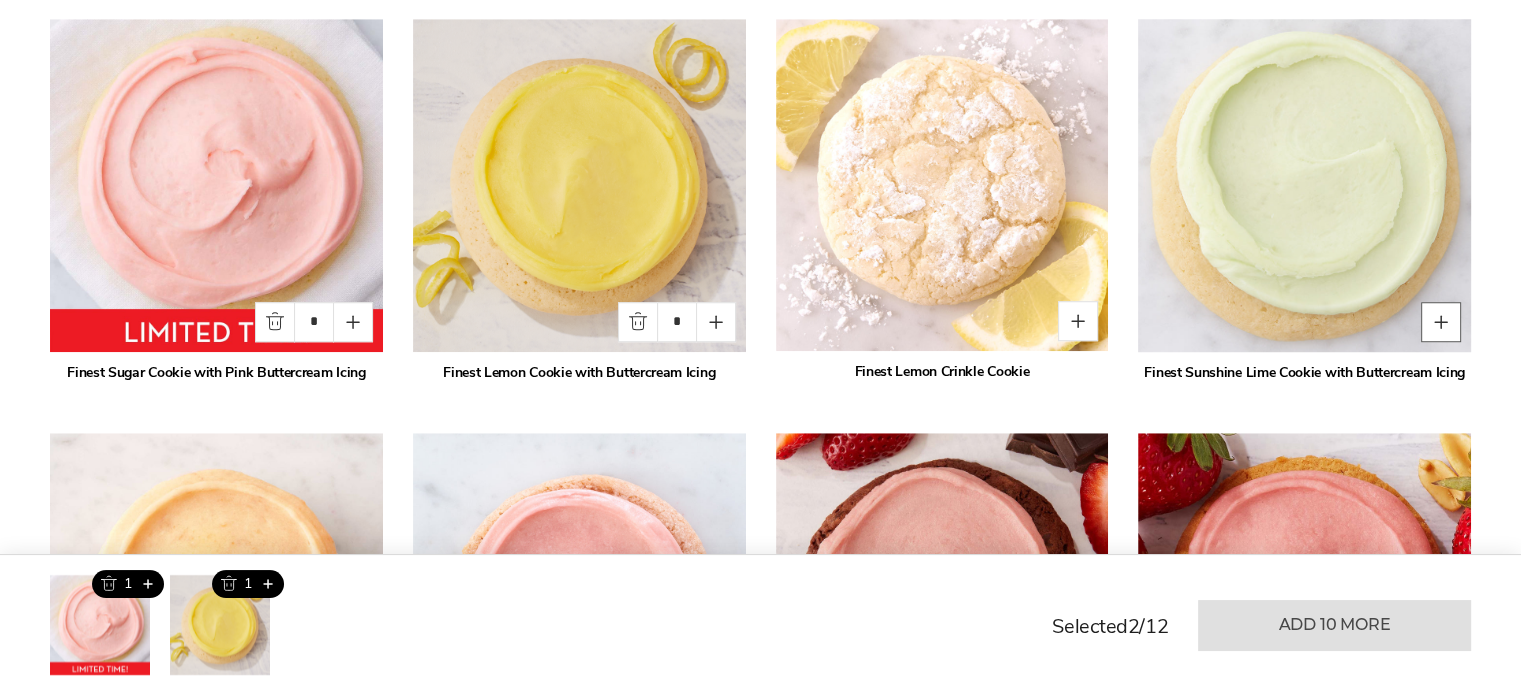 click at bounding box center [1441, 322] 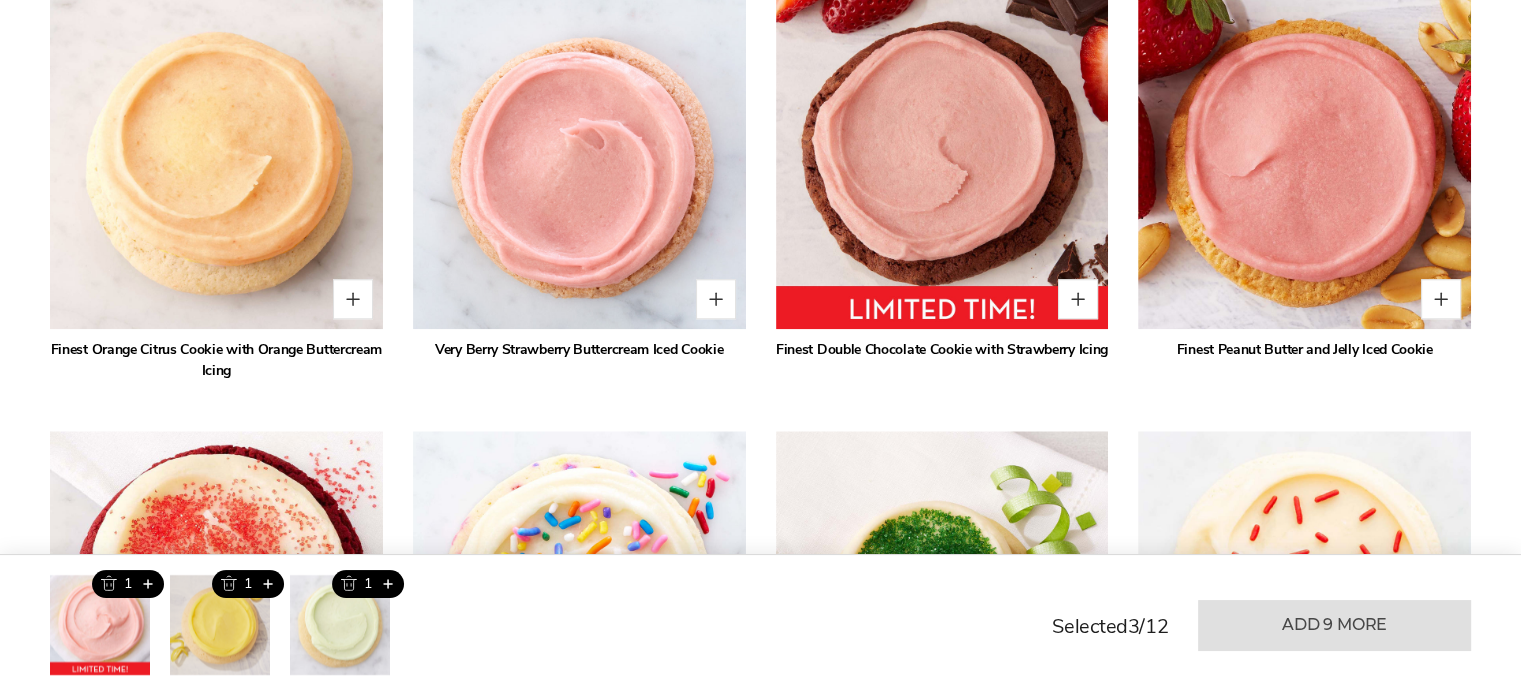 scroll, scrollTop: 2040, scrollLeft: 0, axis: vertical 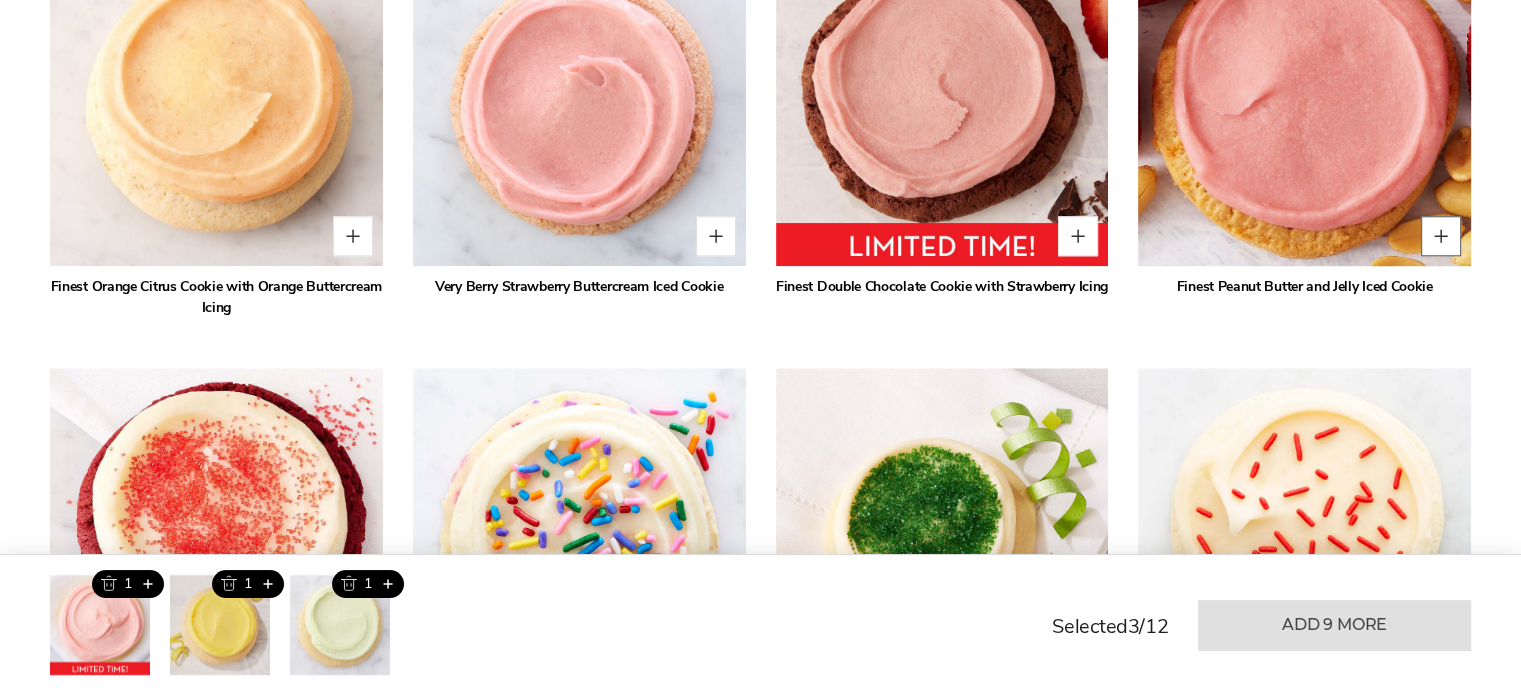 click at bounding box center [1441, 236] 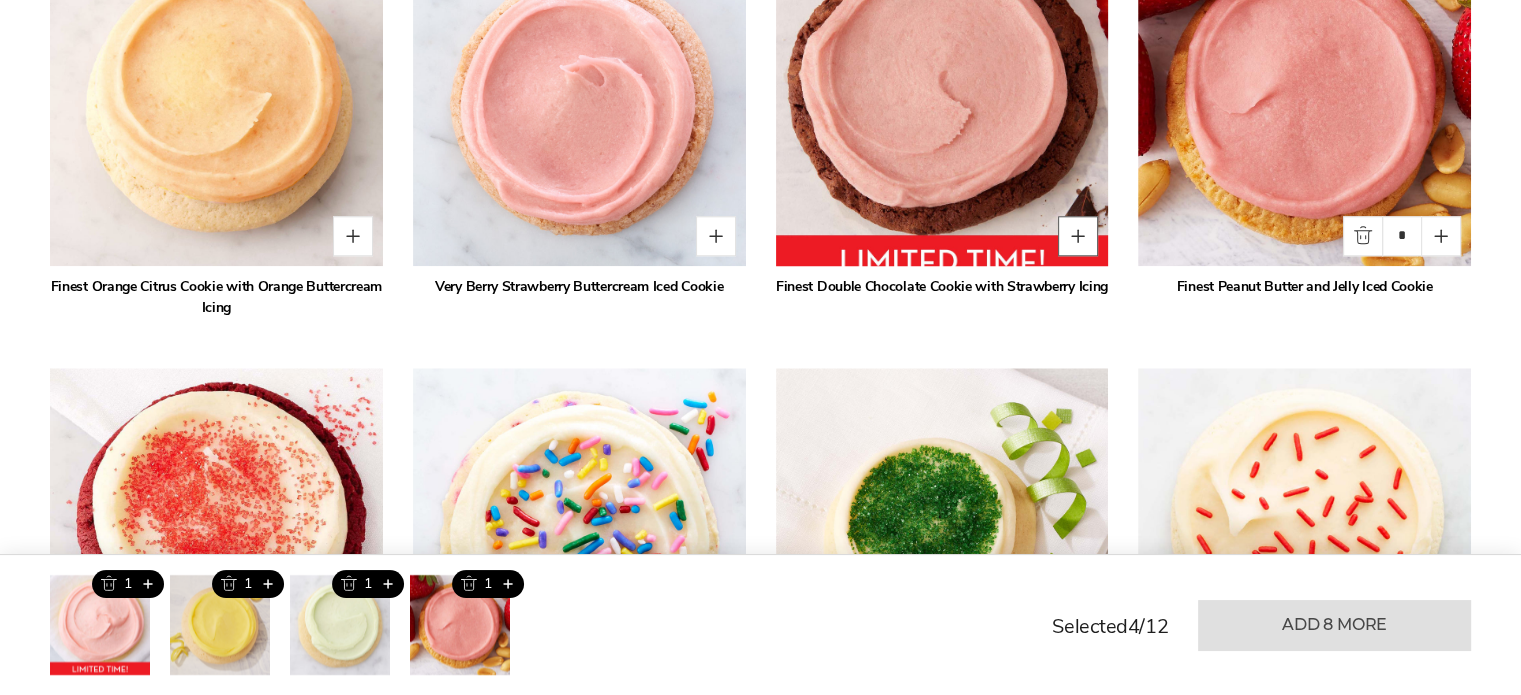 click at bounding box center [1078, 236] 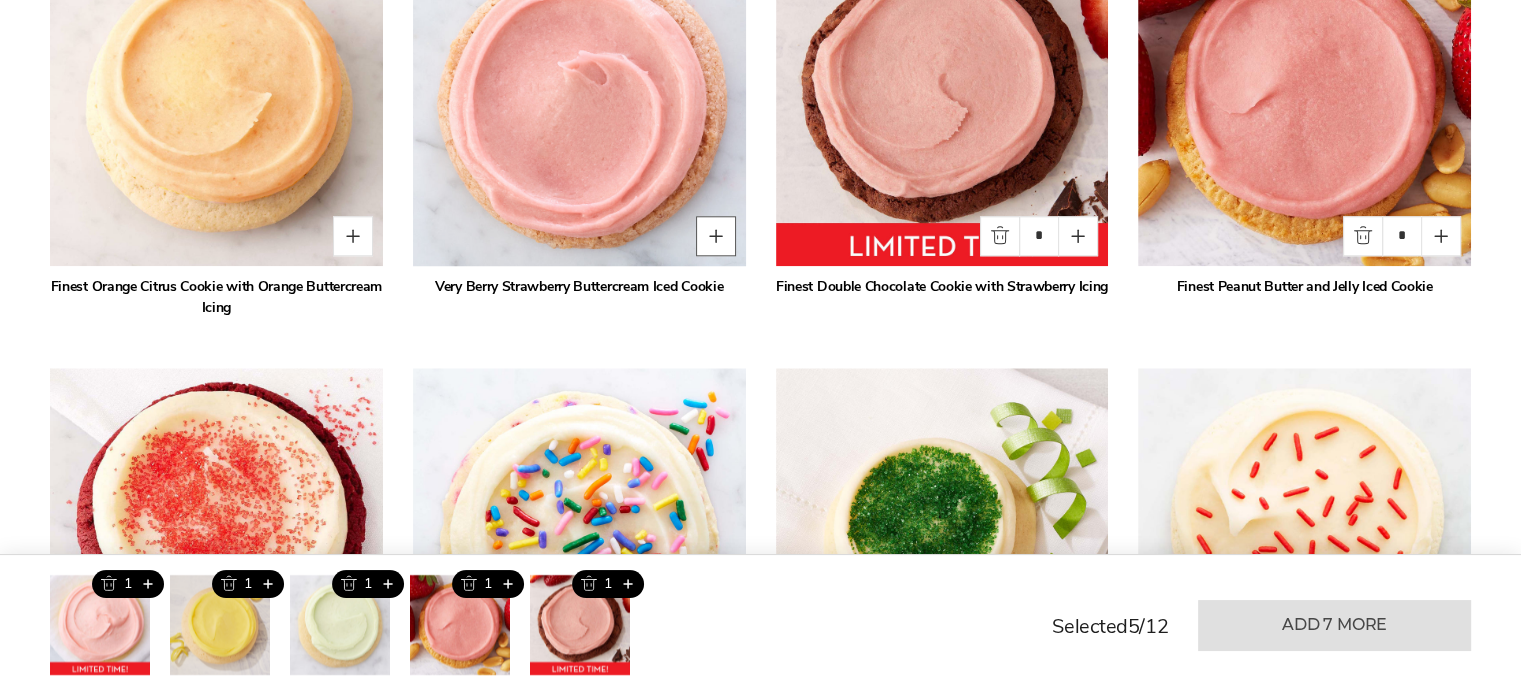 click at bounding box center (716, 236) 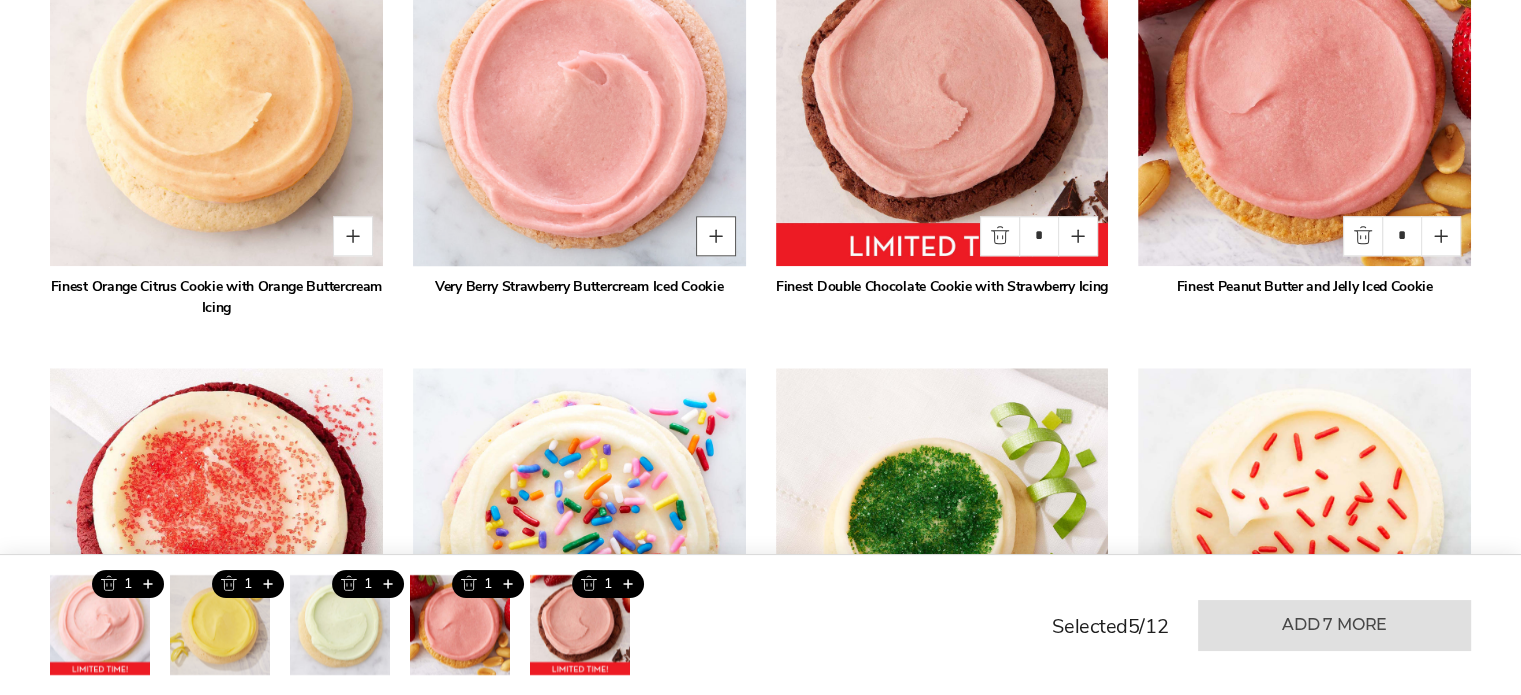type on "*" 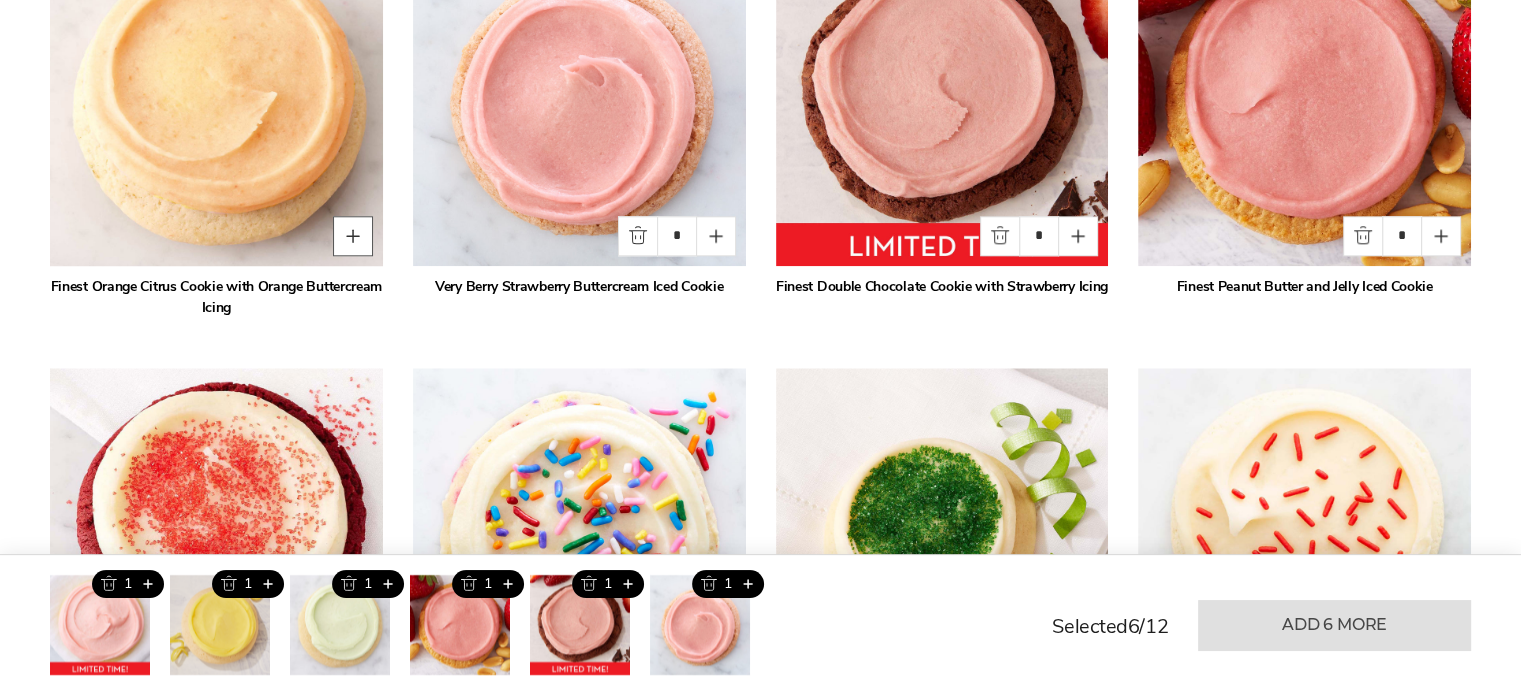 click at bounding box center [353, 236] 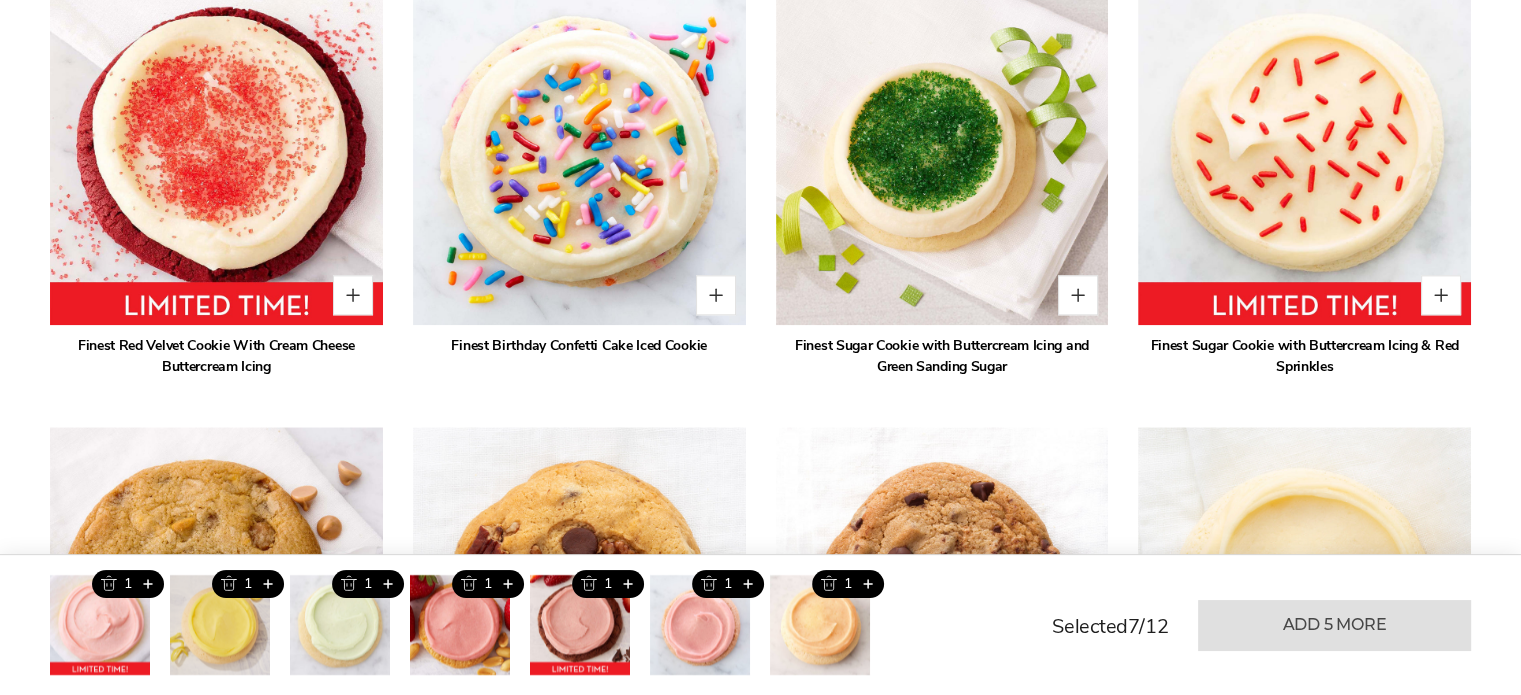 scroll, scrollTop: 2436, scrollLeft: 0, axis: vertical 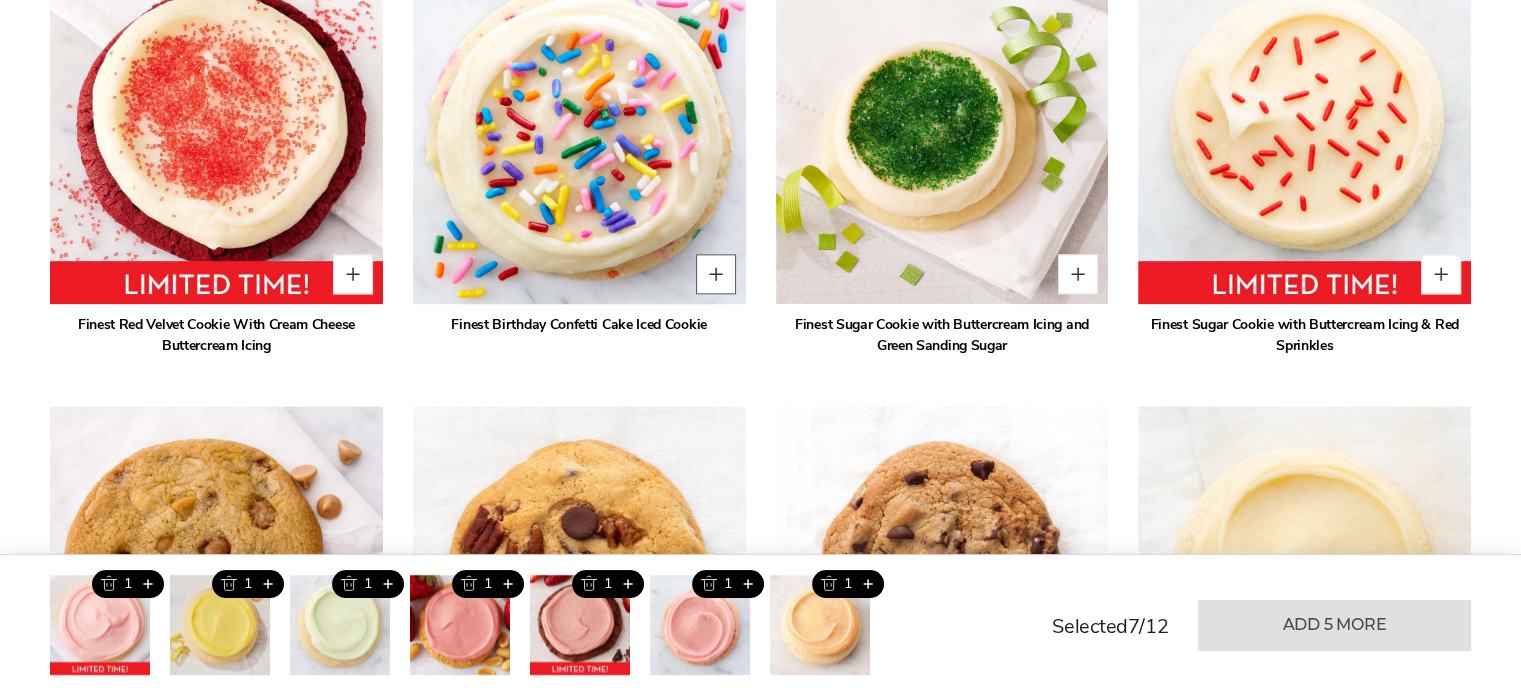 click at bounding box center (716, 274) 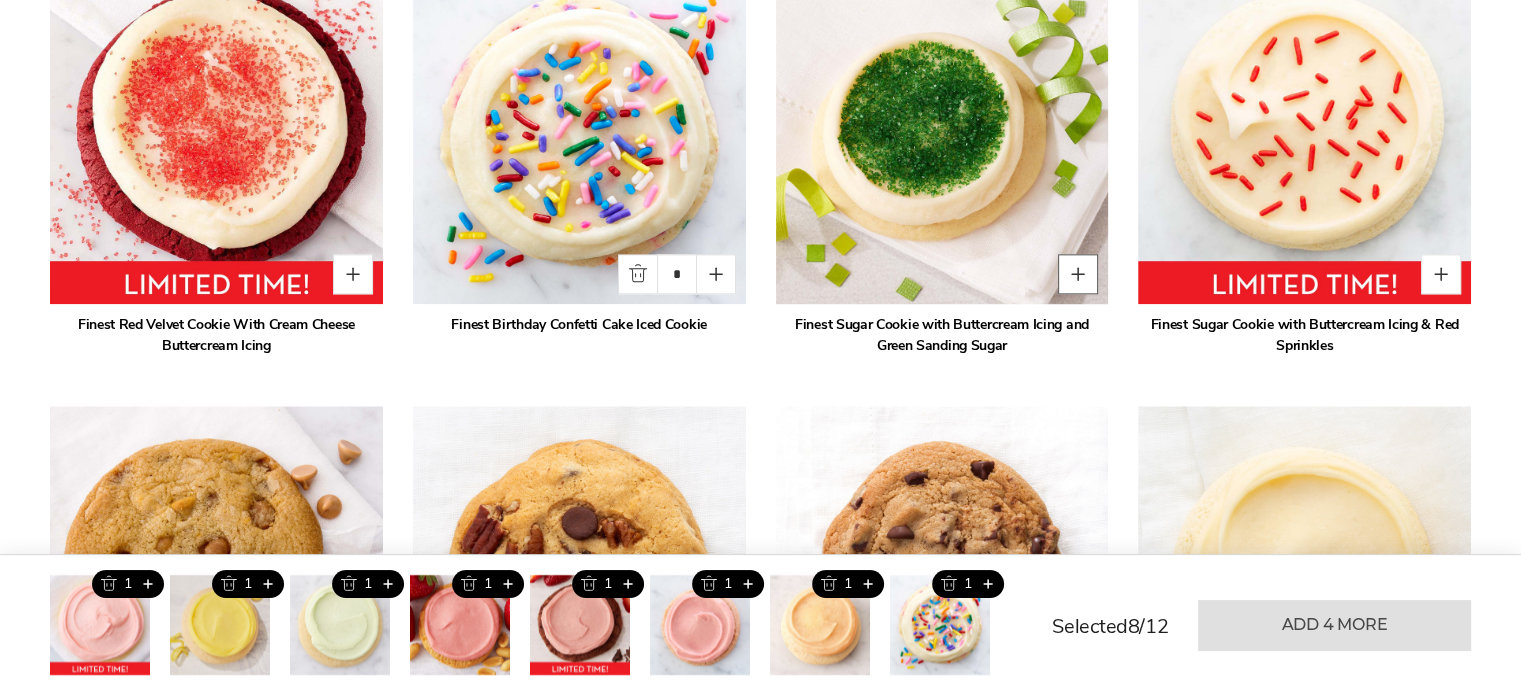 click at bounding box center (1078, 274) 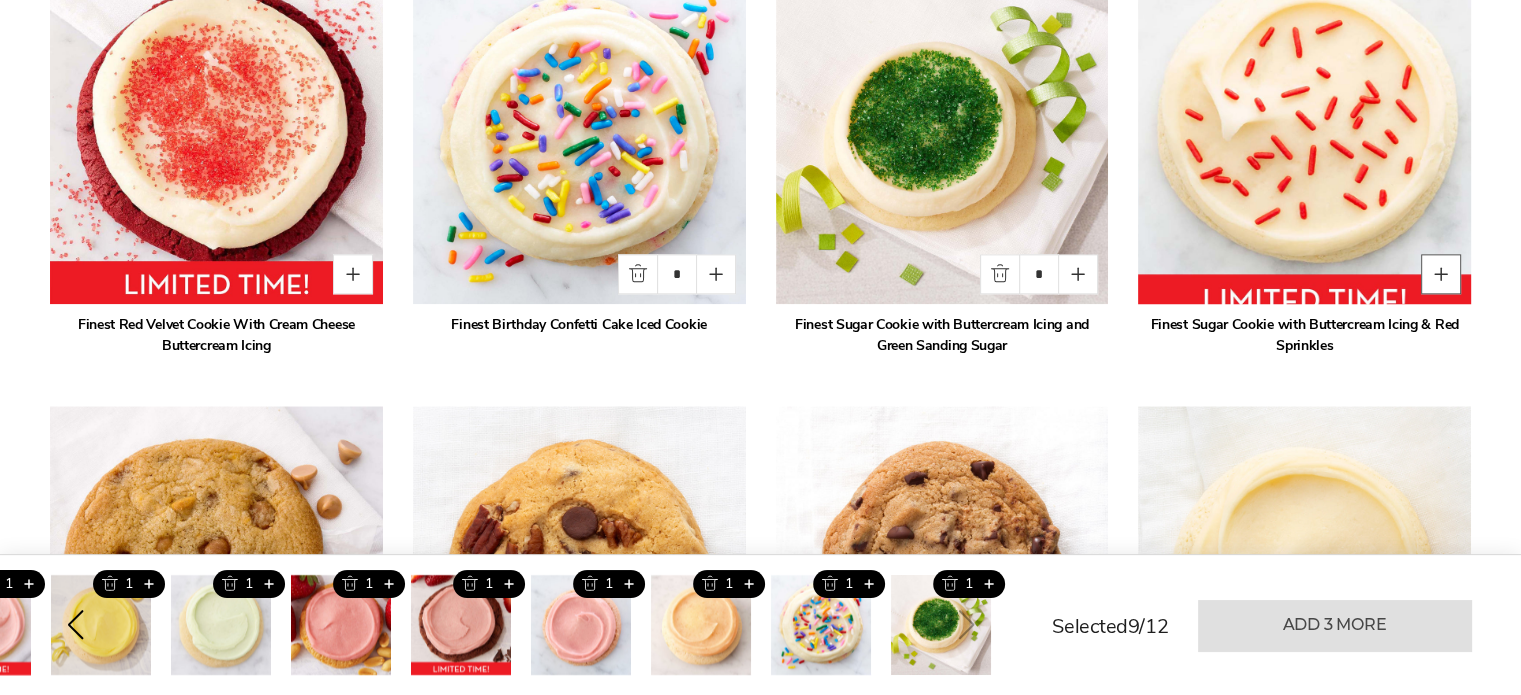 click at bounding box center (1441, 274) 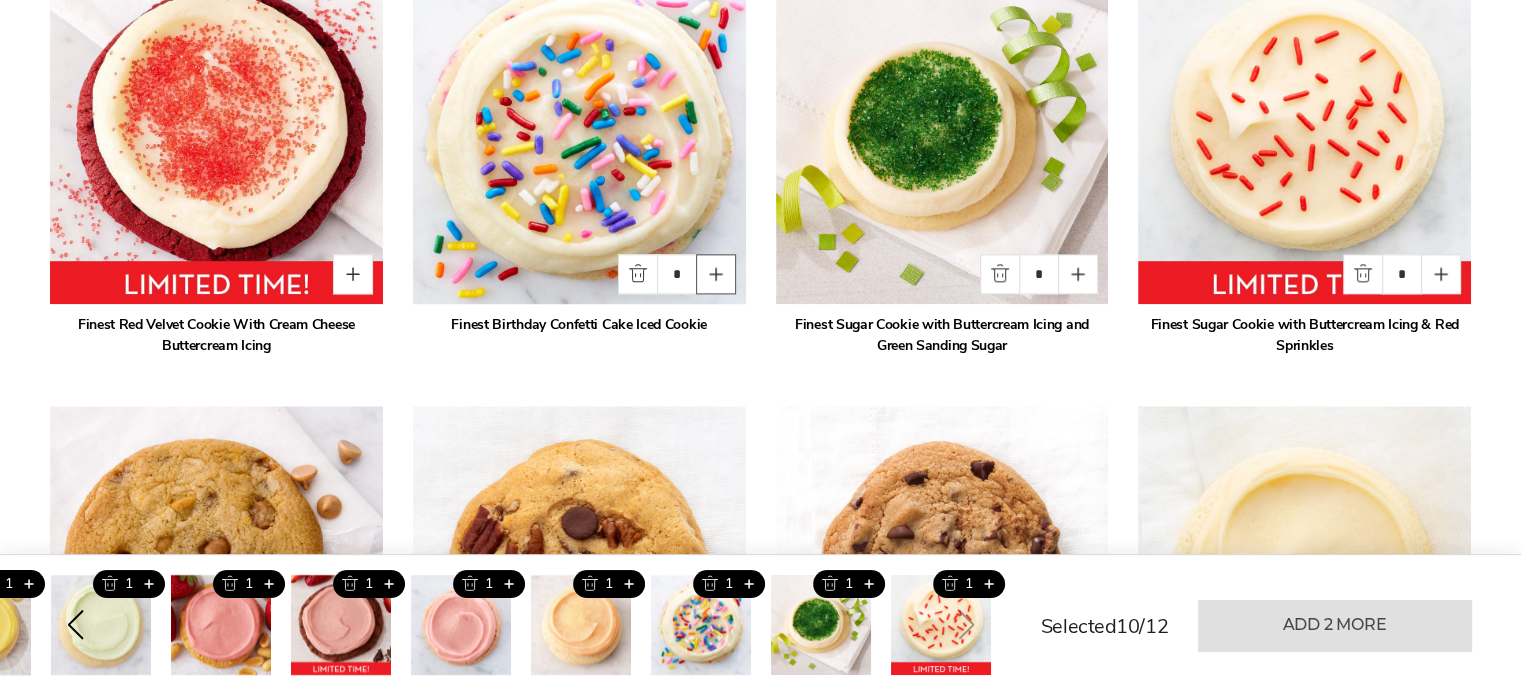 click at bounding box center [716, 274] 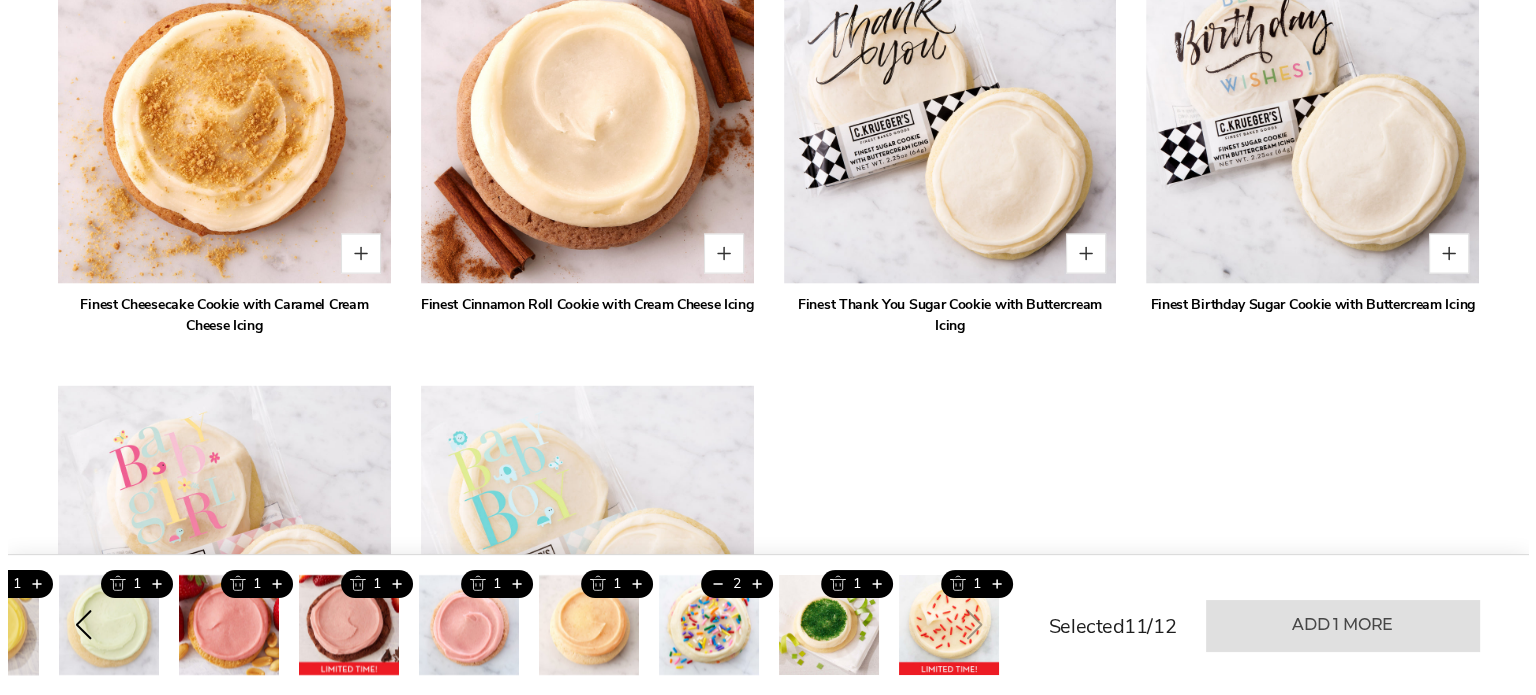 scroll, scrollTop: 4125, scrollLeft: 0, axis: vertical 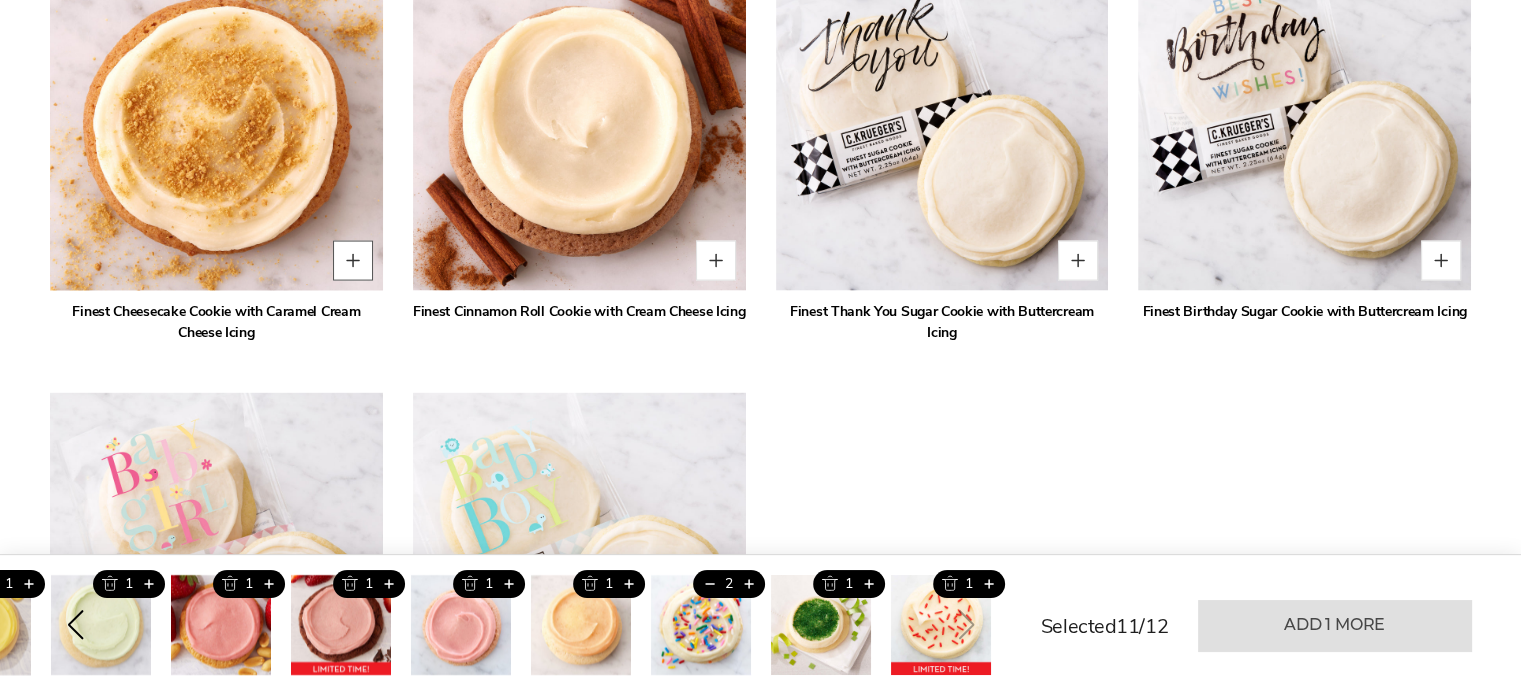 click at bounding box center [353, 261] 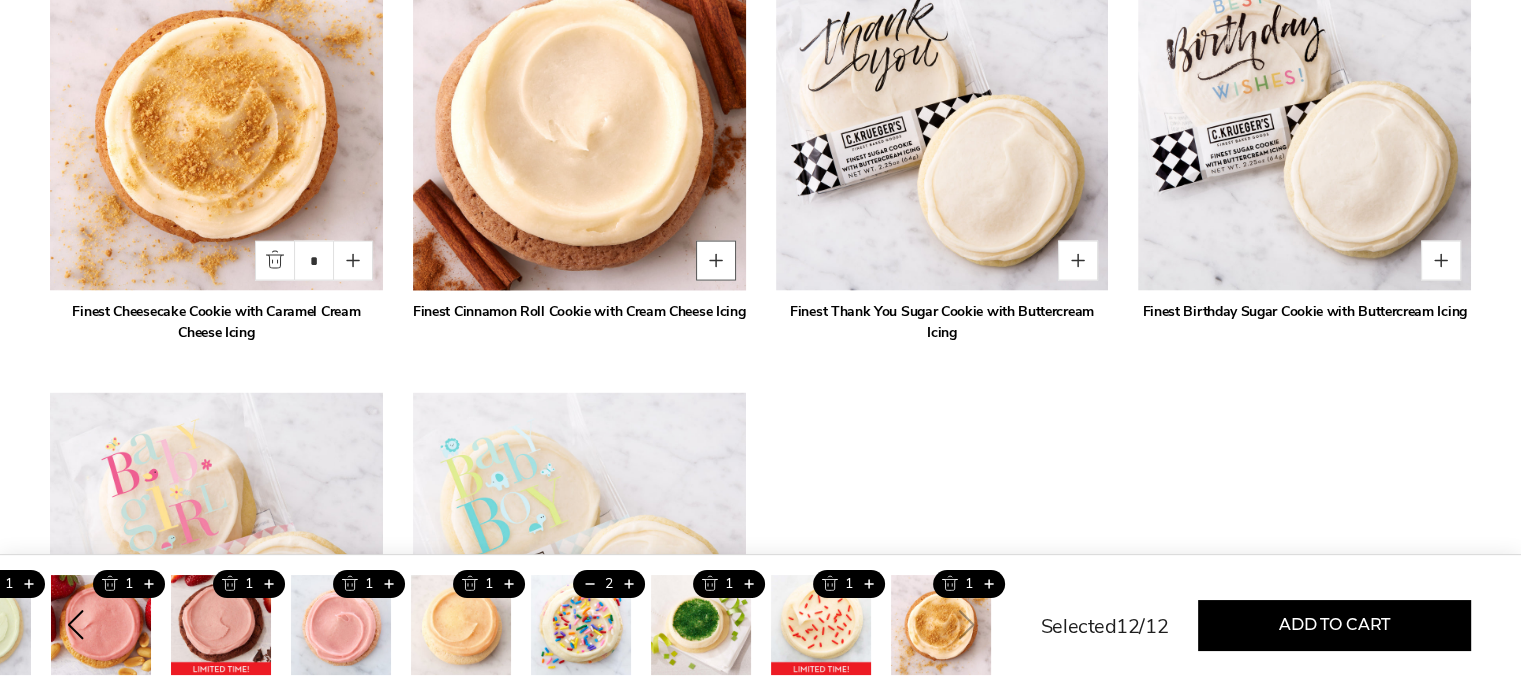 click at bounding box center (716, 261) 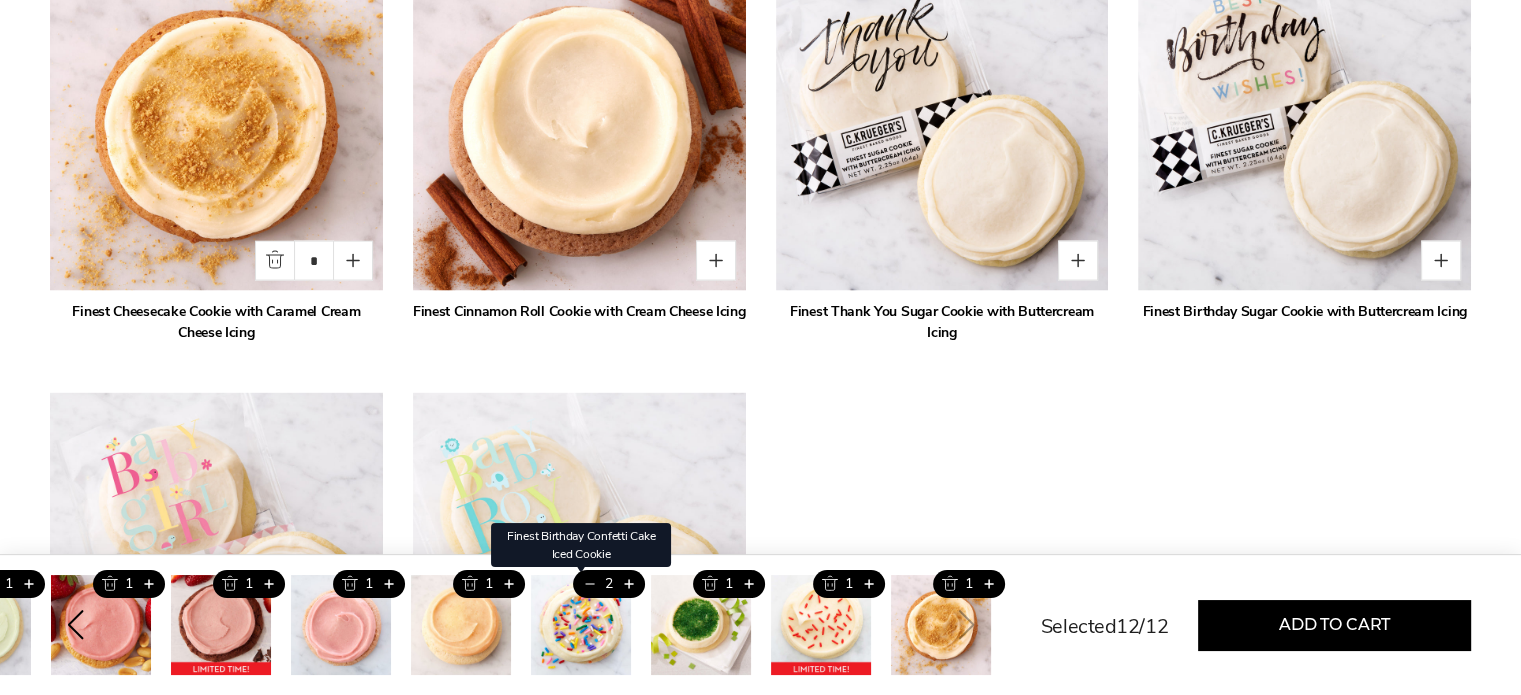 click at bounding box center (589, 584) 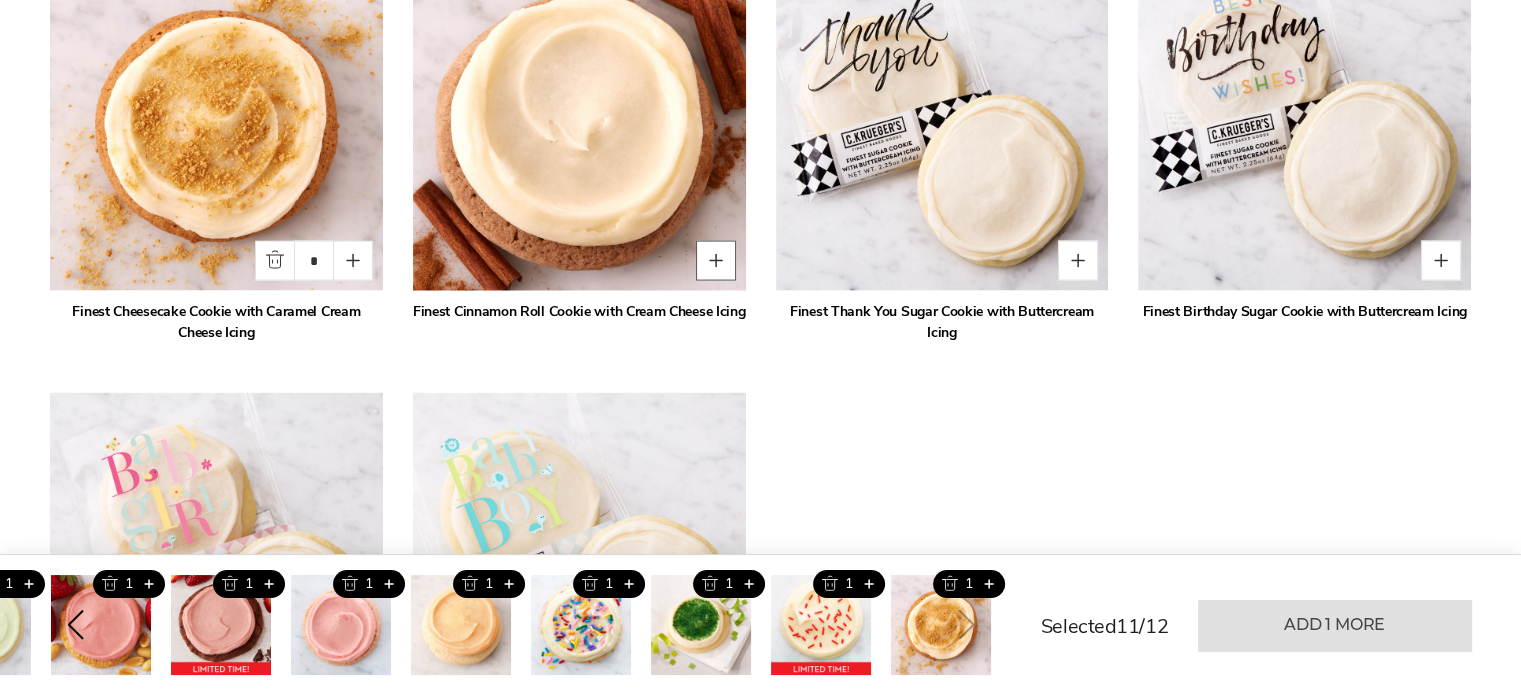 click at bounding box center [716, 261] 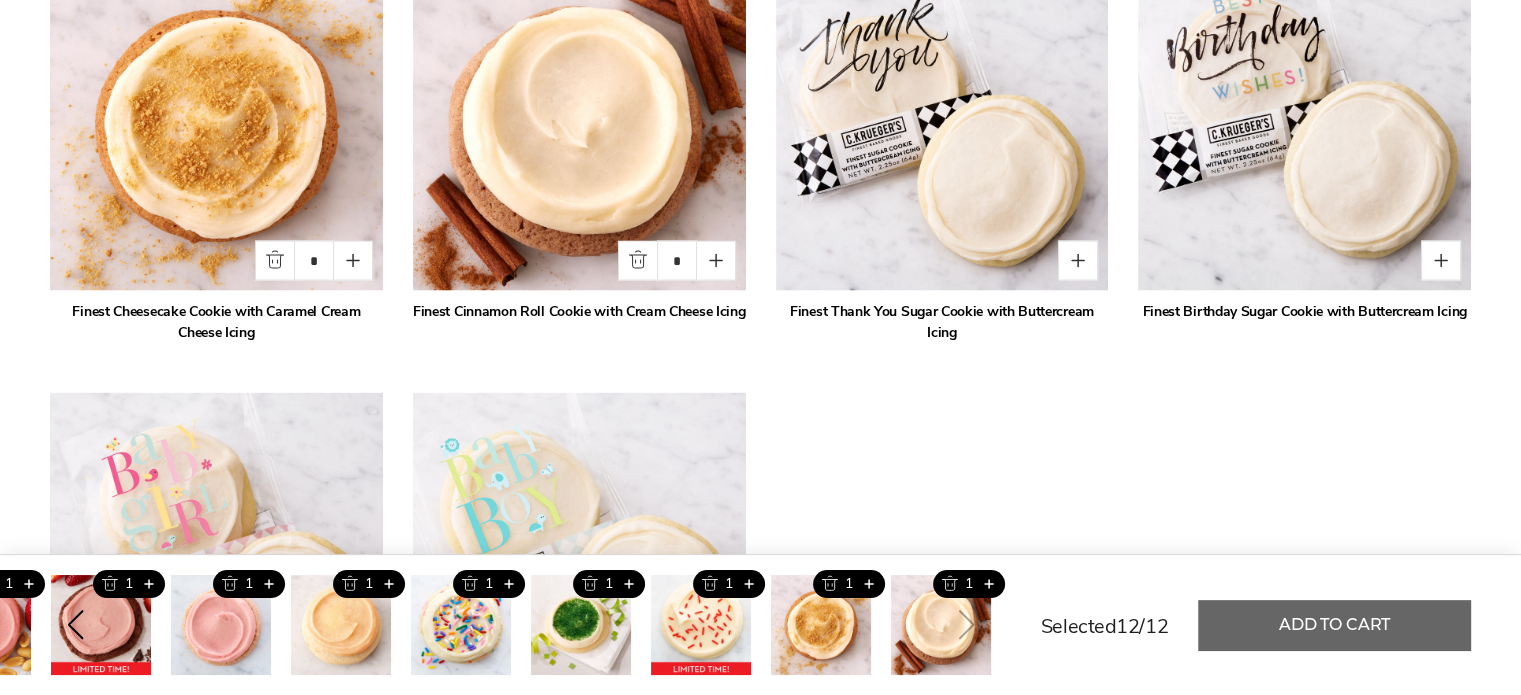 click on "Add to cart" at bounding box center [1334, 625] 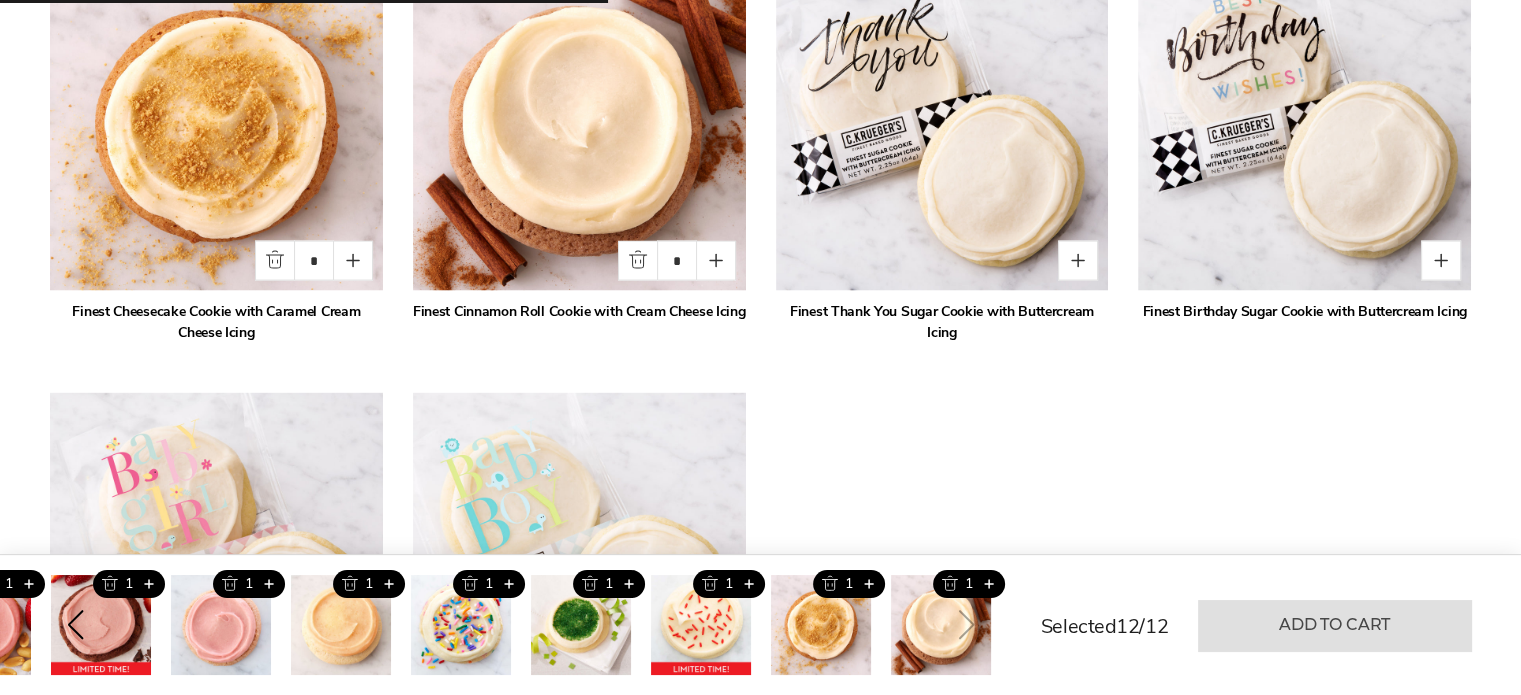 type on "*" 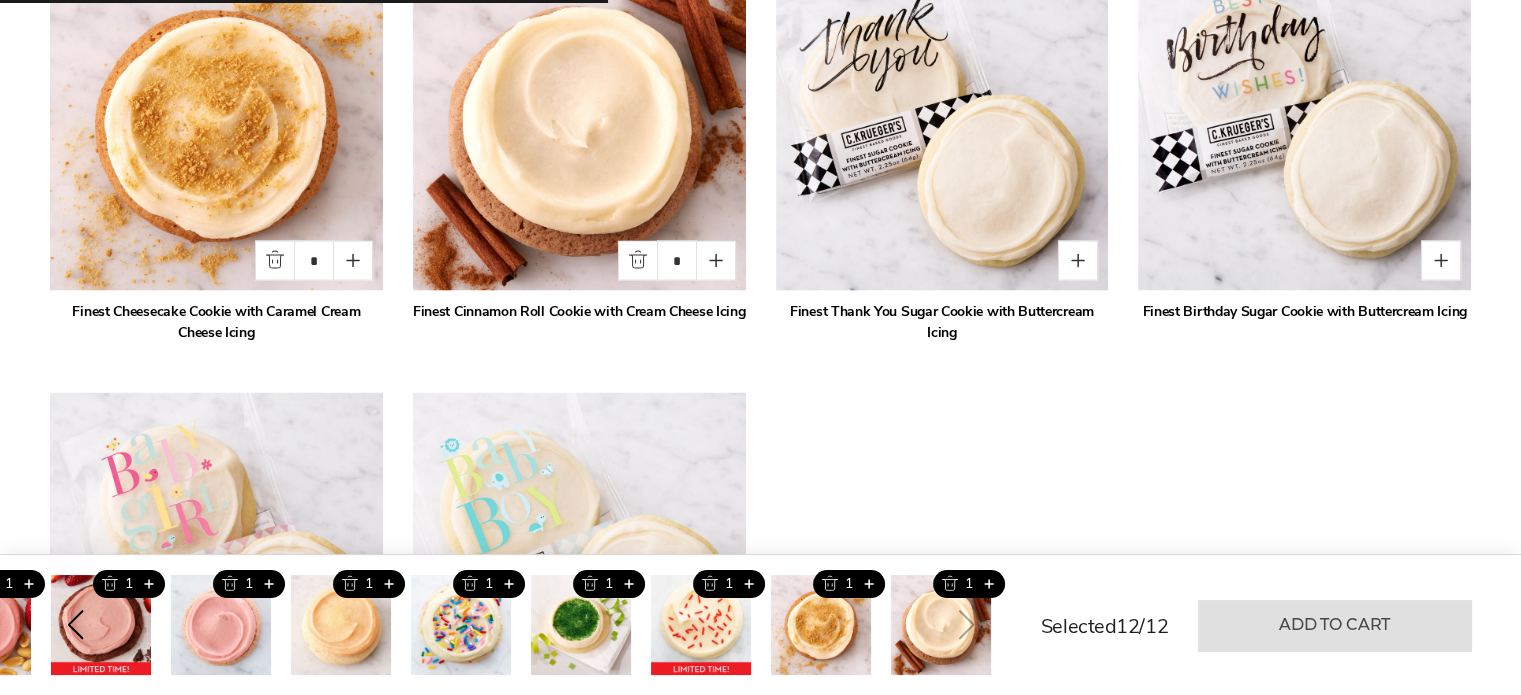 type on "*" 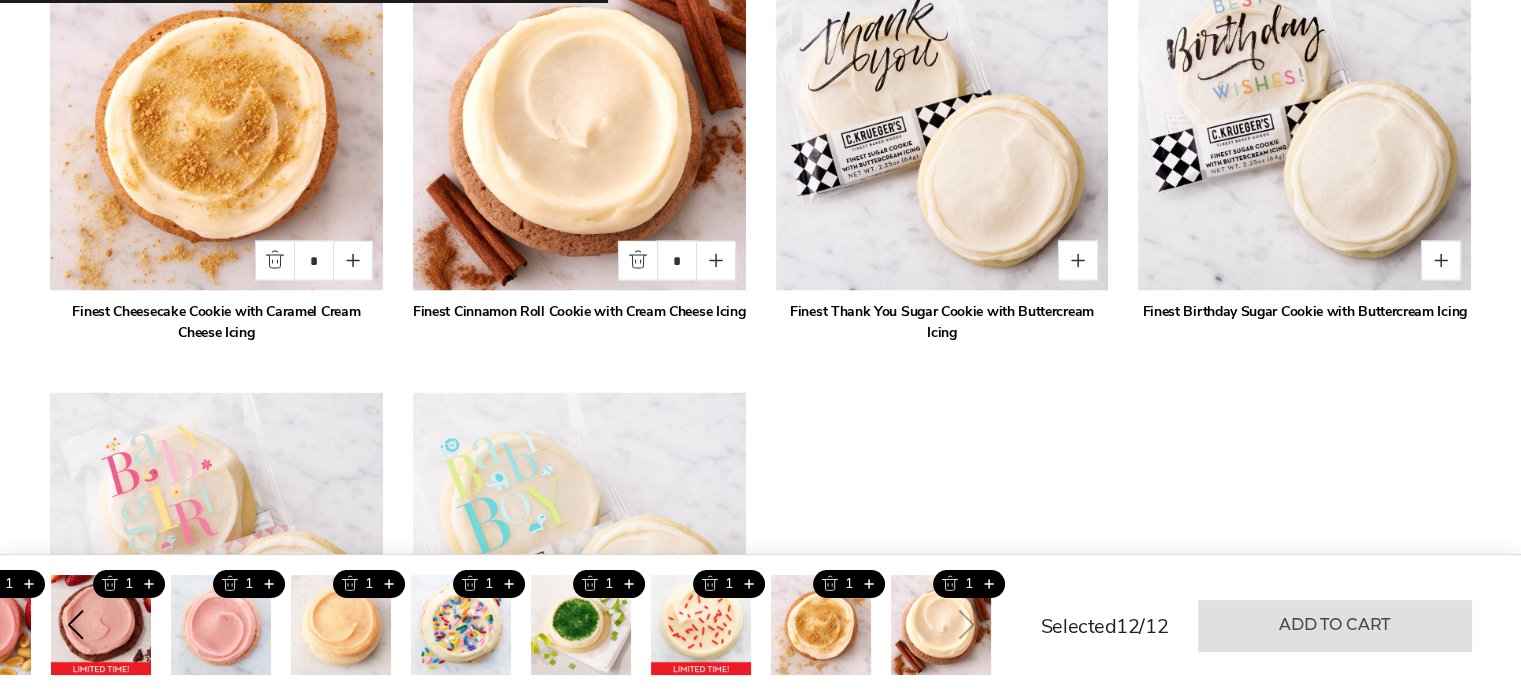 type on "*" 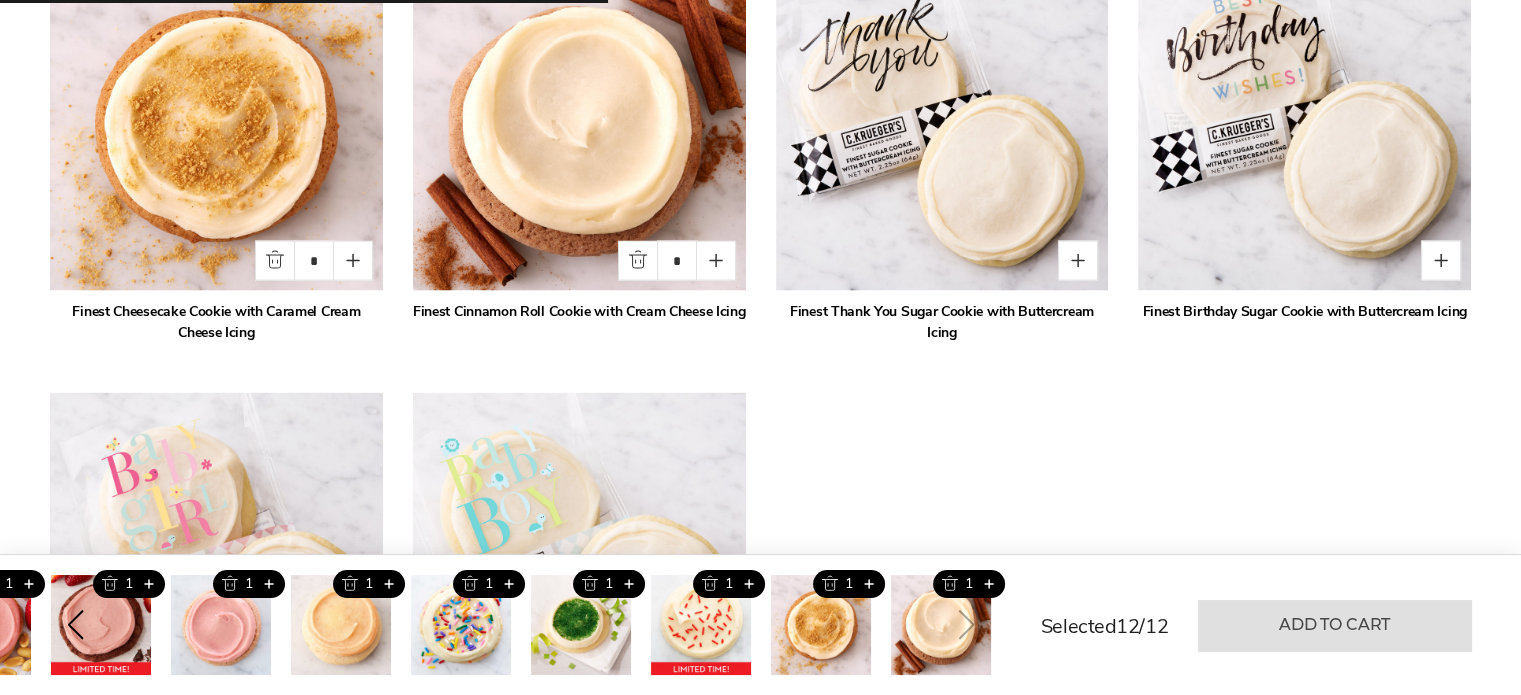 type on "*" 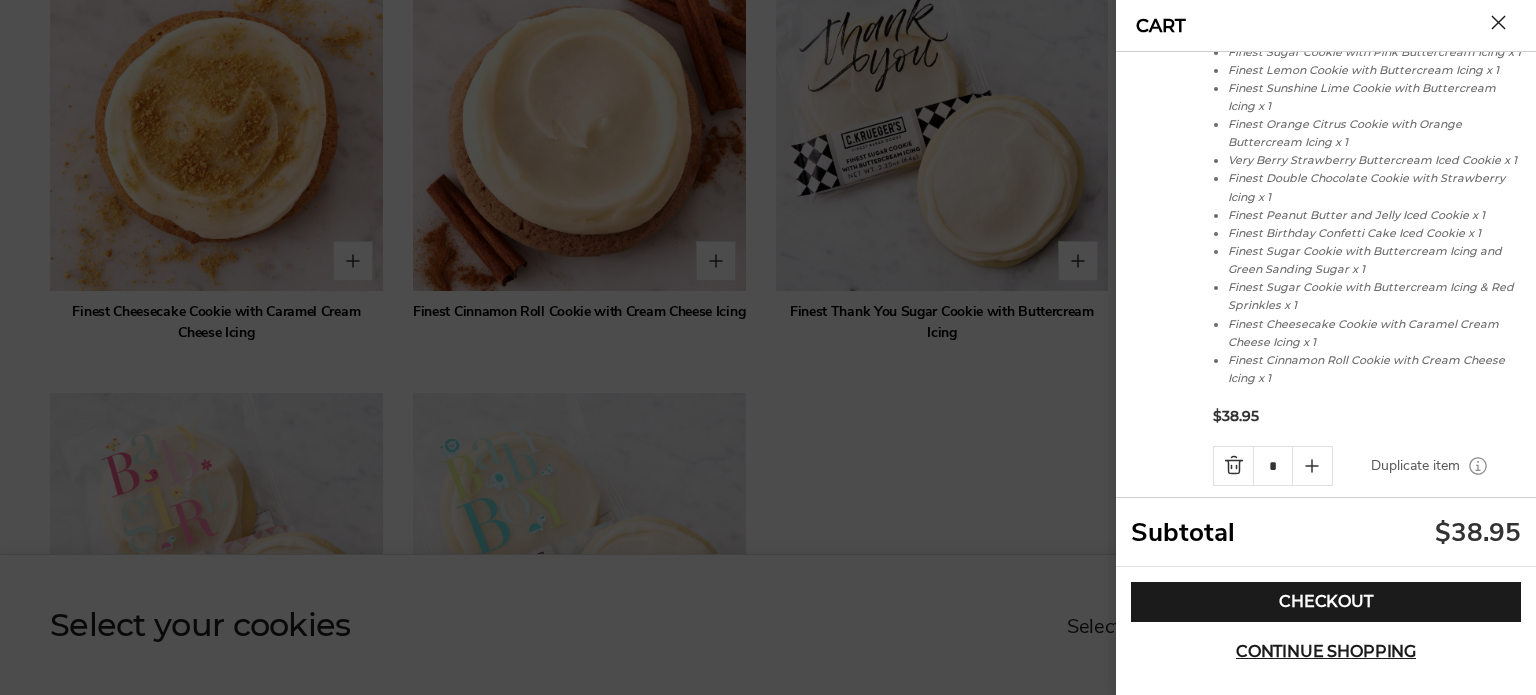 scroll, scrollTop: 196, scrollLeft: 0, axis: vertical 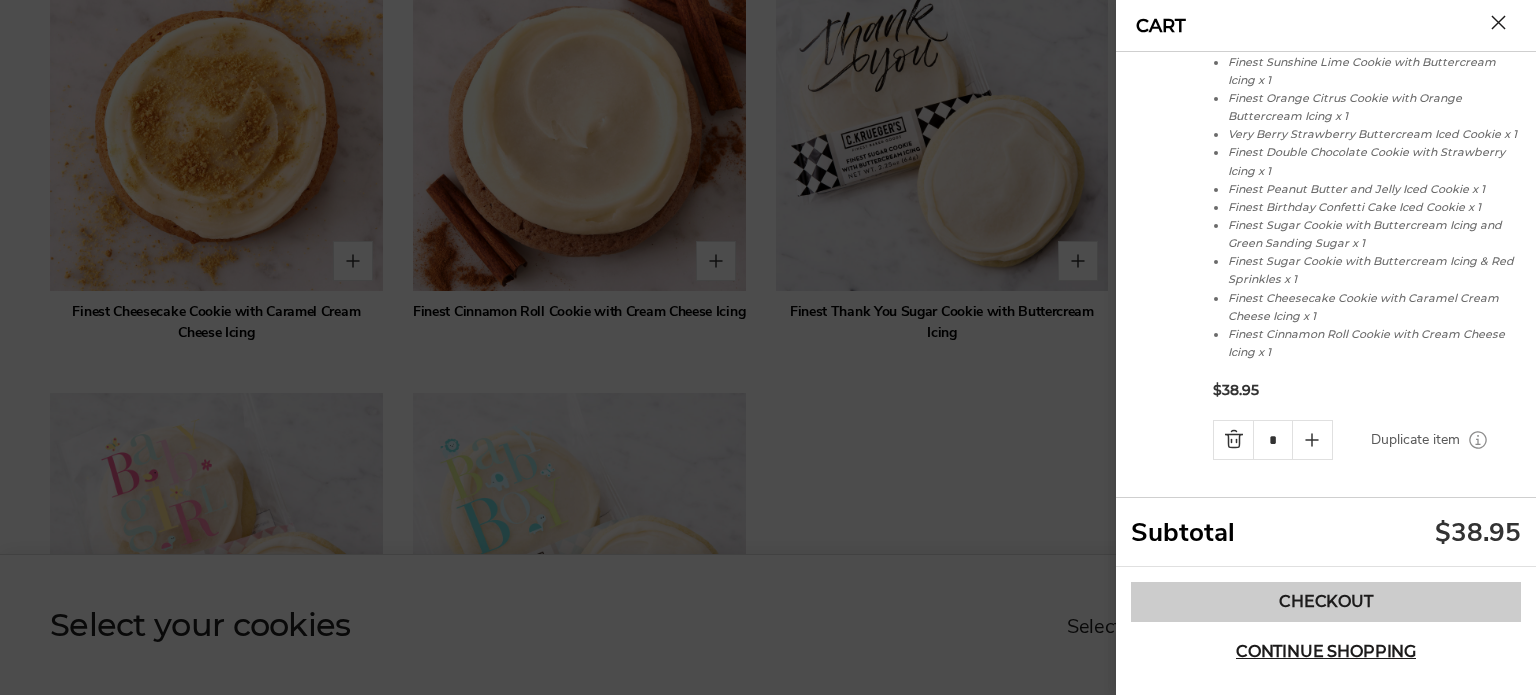 click on "Checkout" at bounding box center [1326, 602] 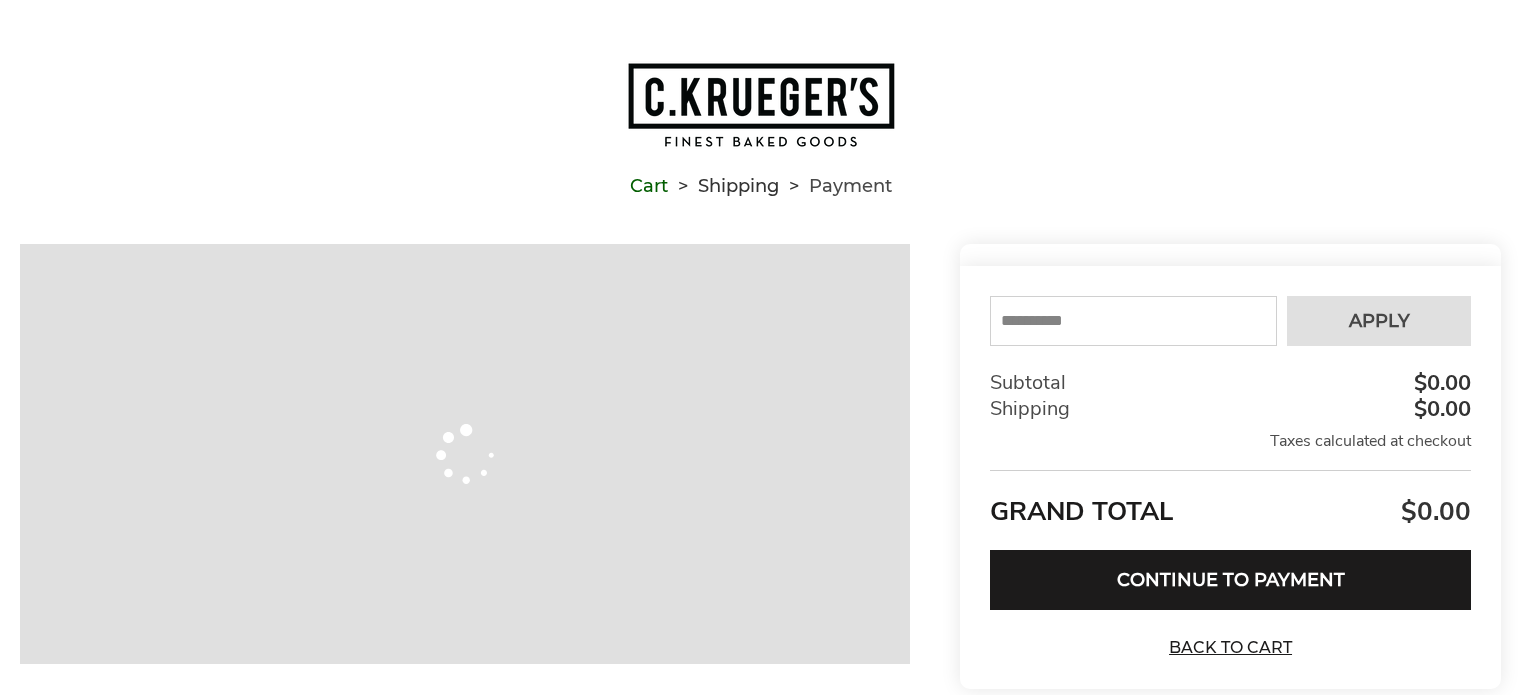 scroll, scrollTop: 0, scrollLeft: 0, axis: both 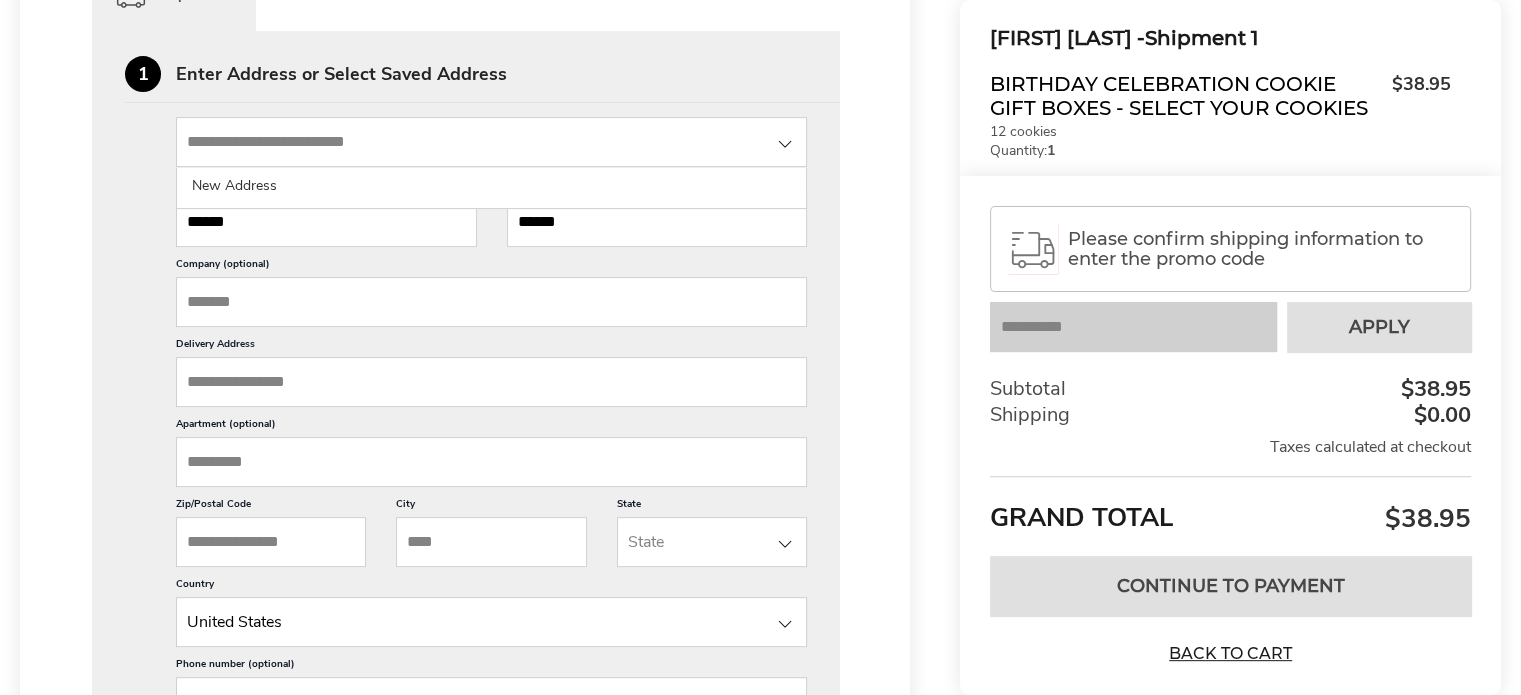 click at bounding box center [491, 142] 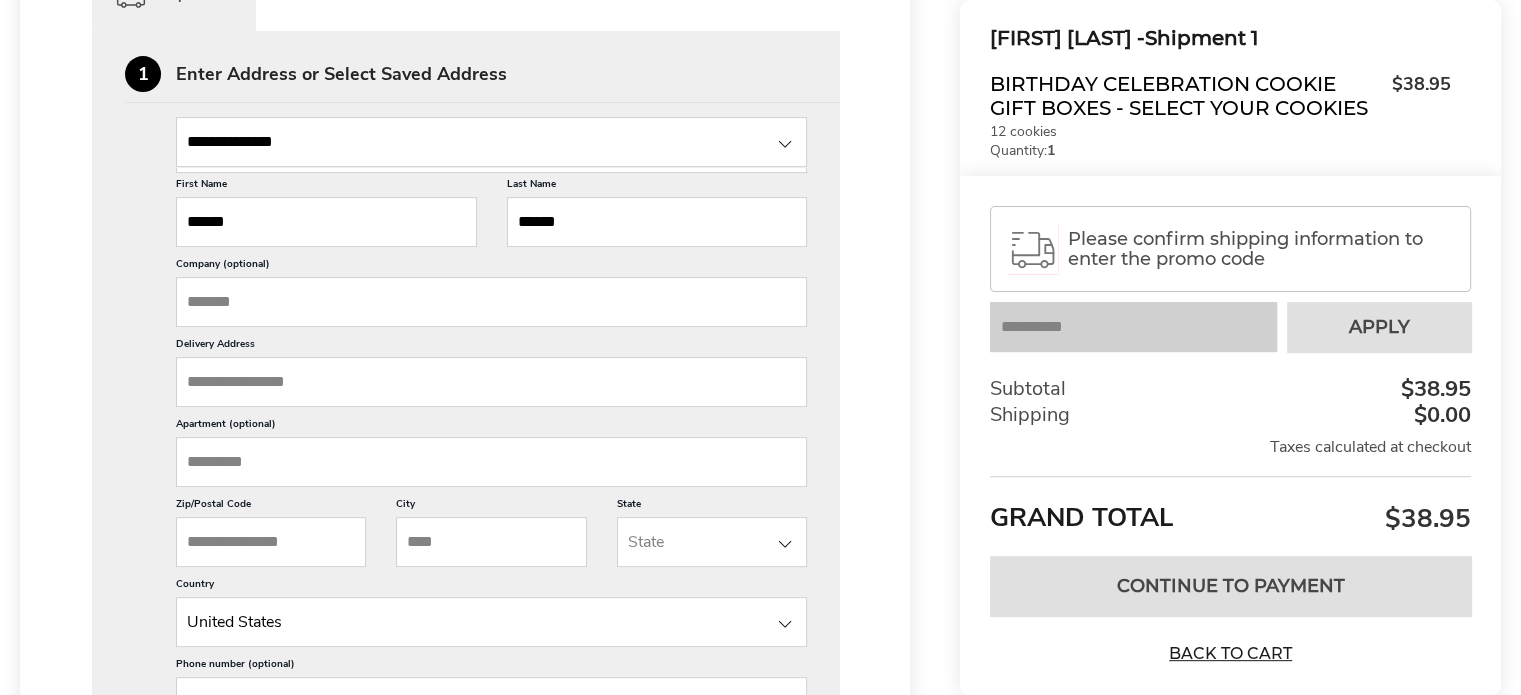 type on "**********" 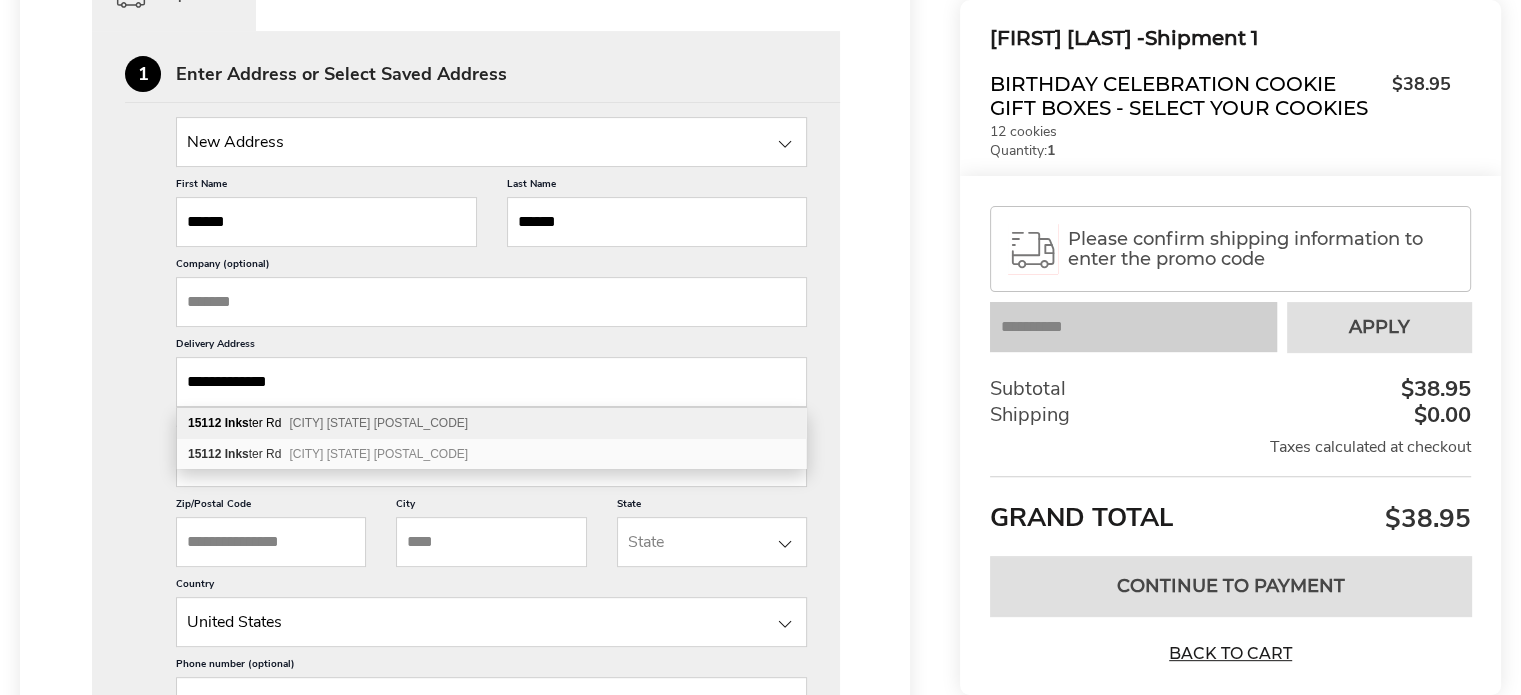 type on "**********" 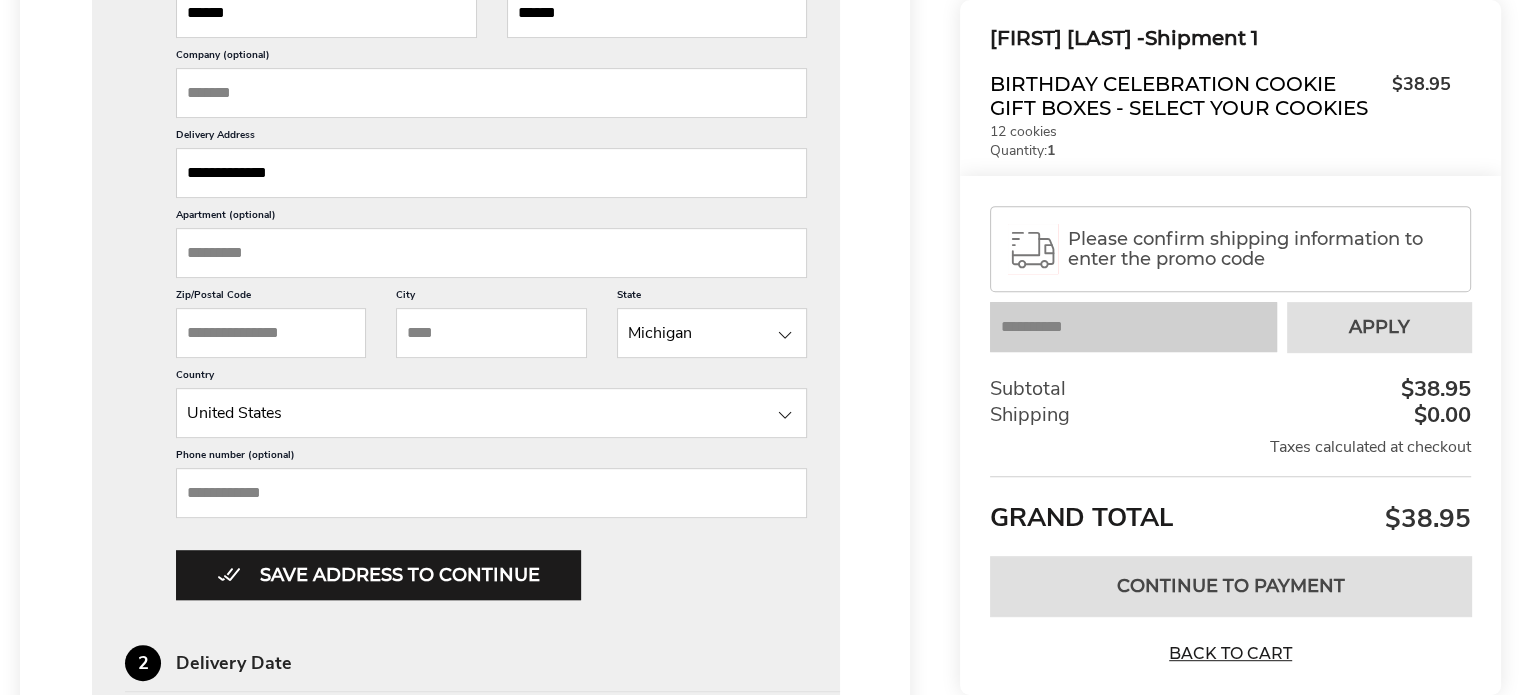 scroll, scrollTop: 897, scrollLeft: 0, axis: vertical 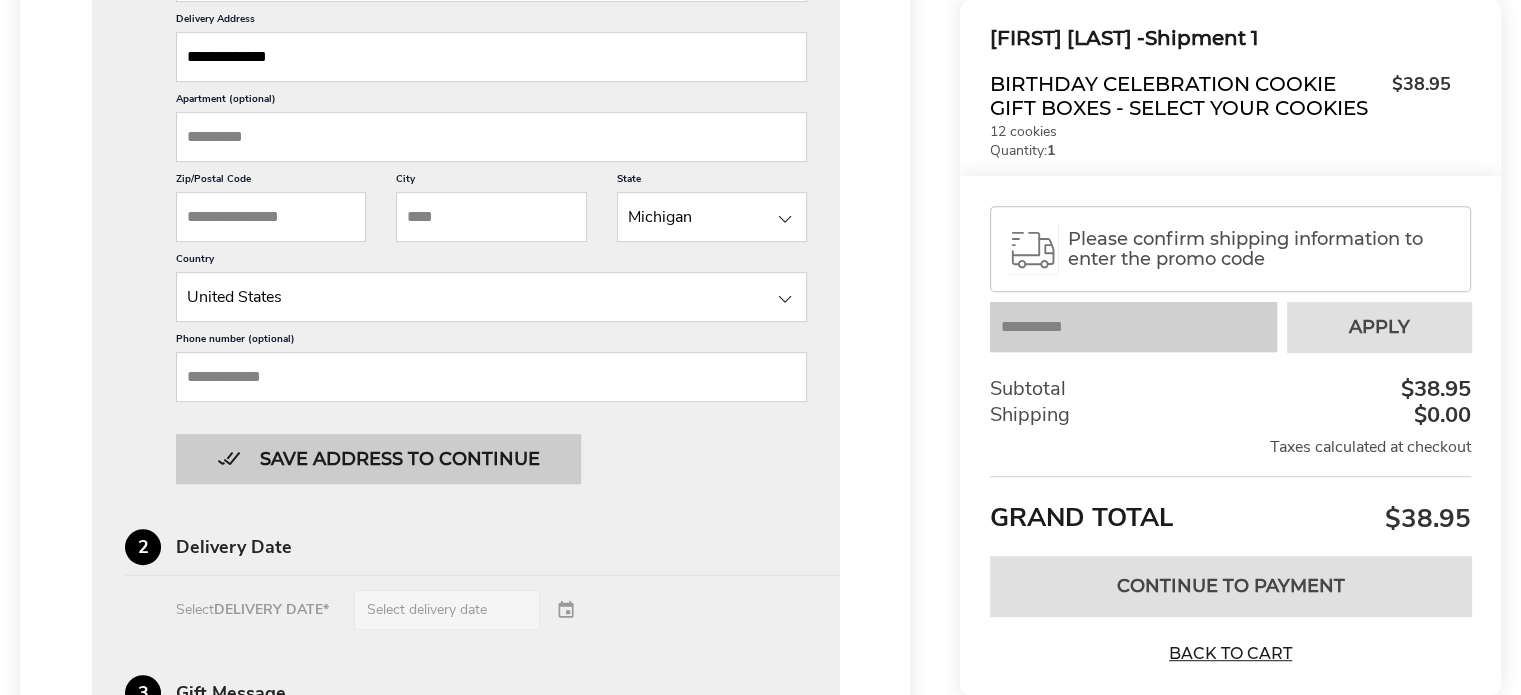 click on "Save address to continue" at bounding box center [378, 459] 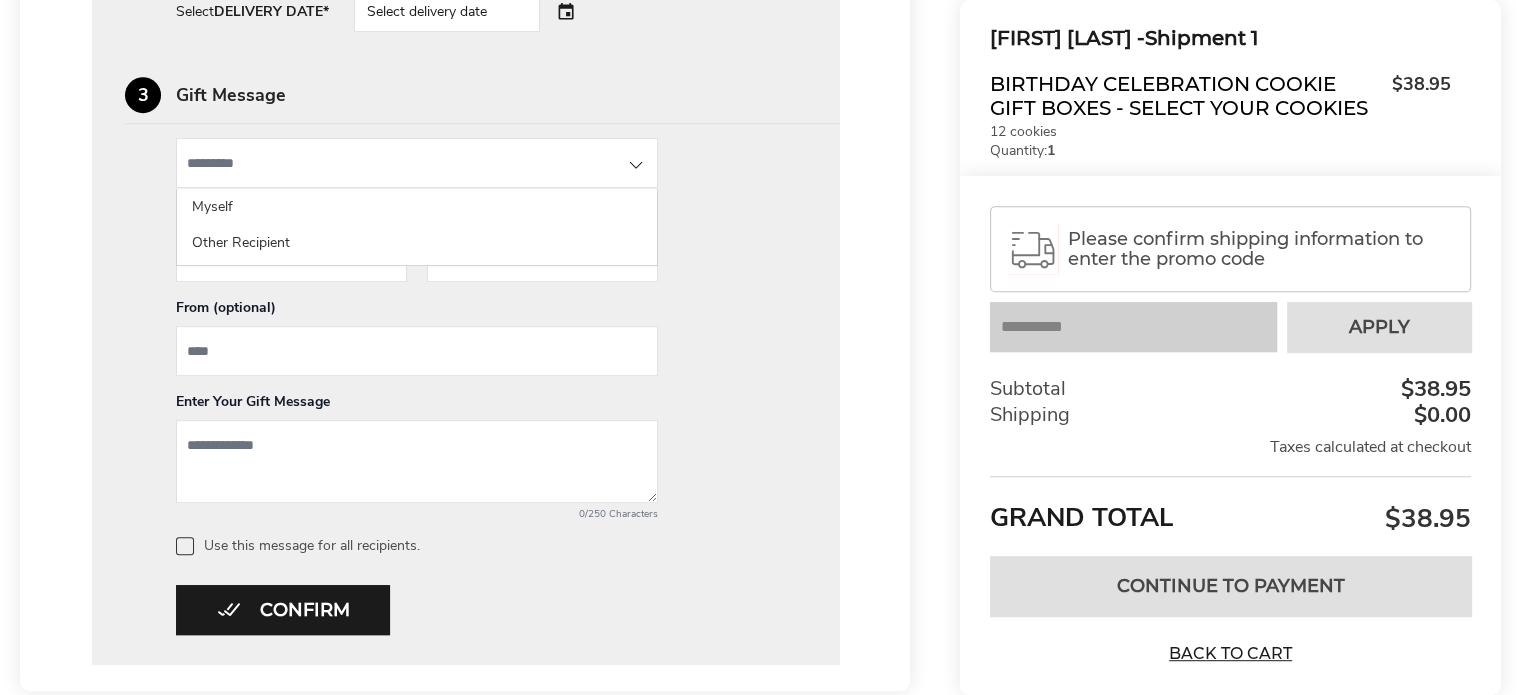 click at bounding box center [417, 163] 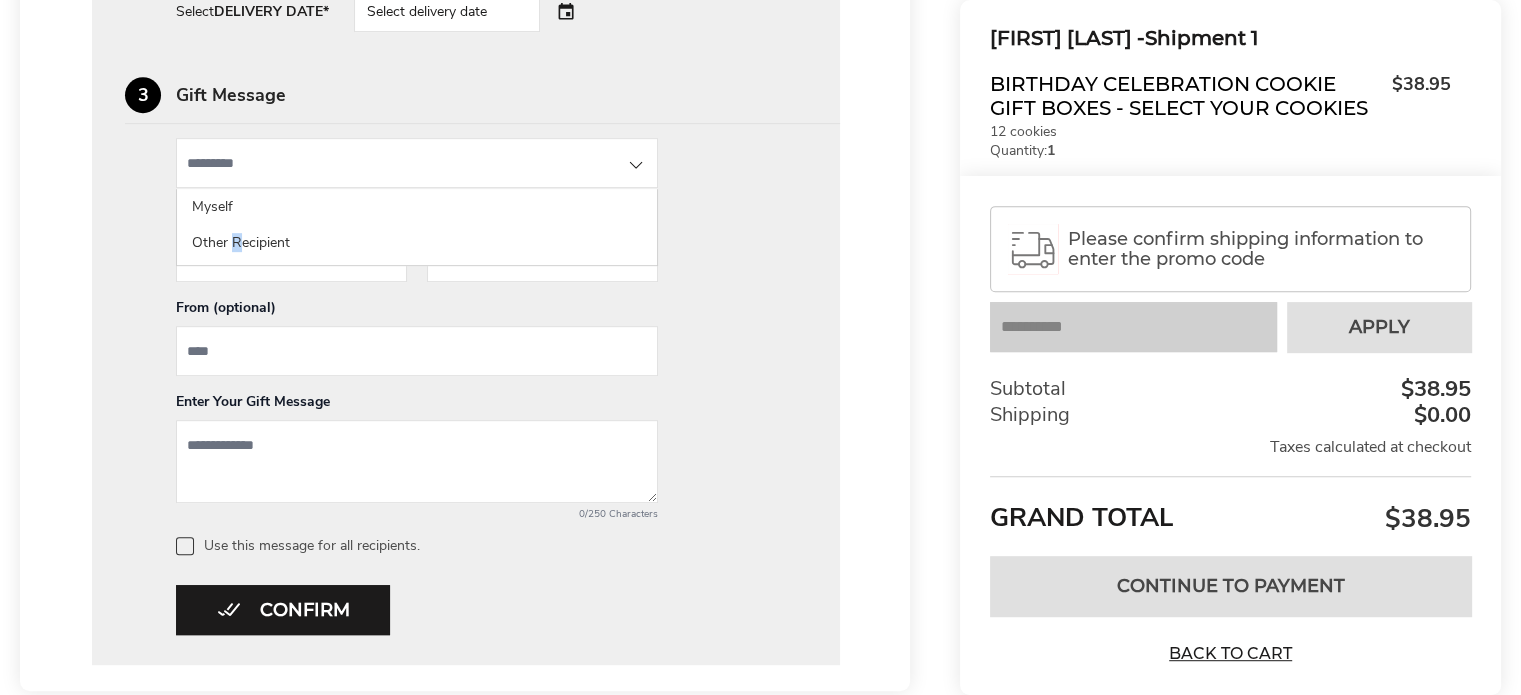 click on "Other Recipient" 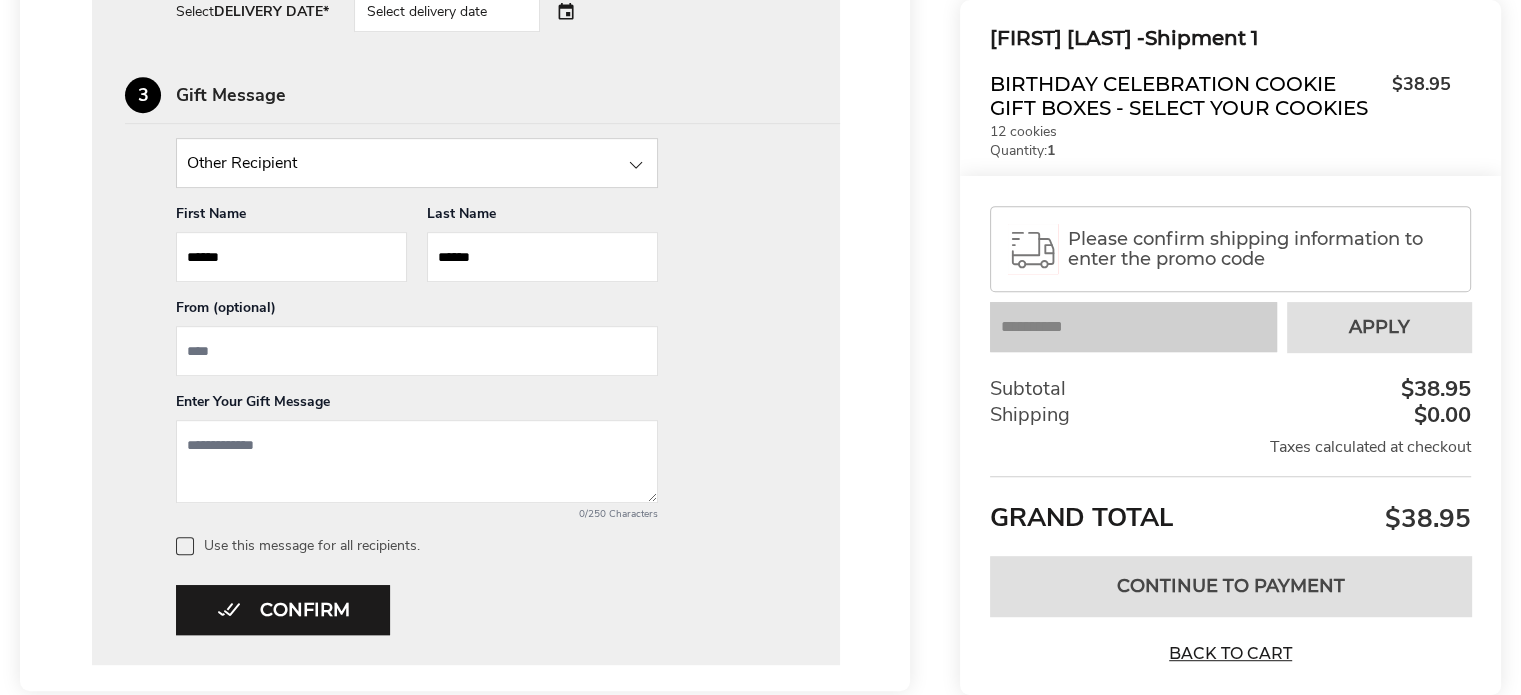 click at bounding box center [417, 351] 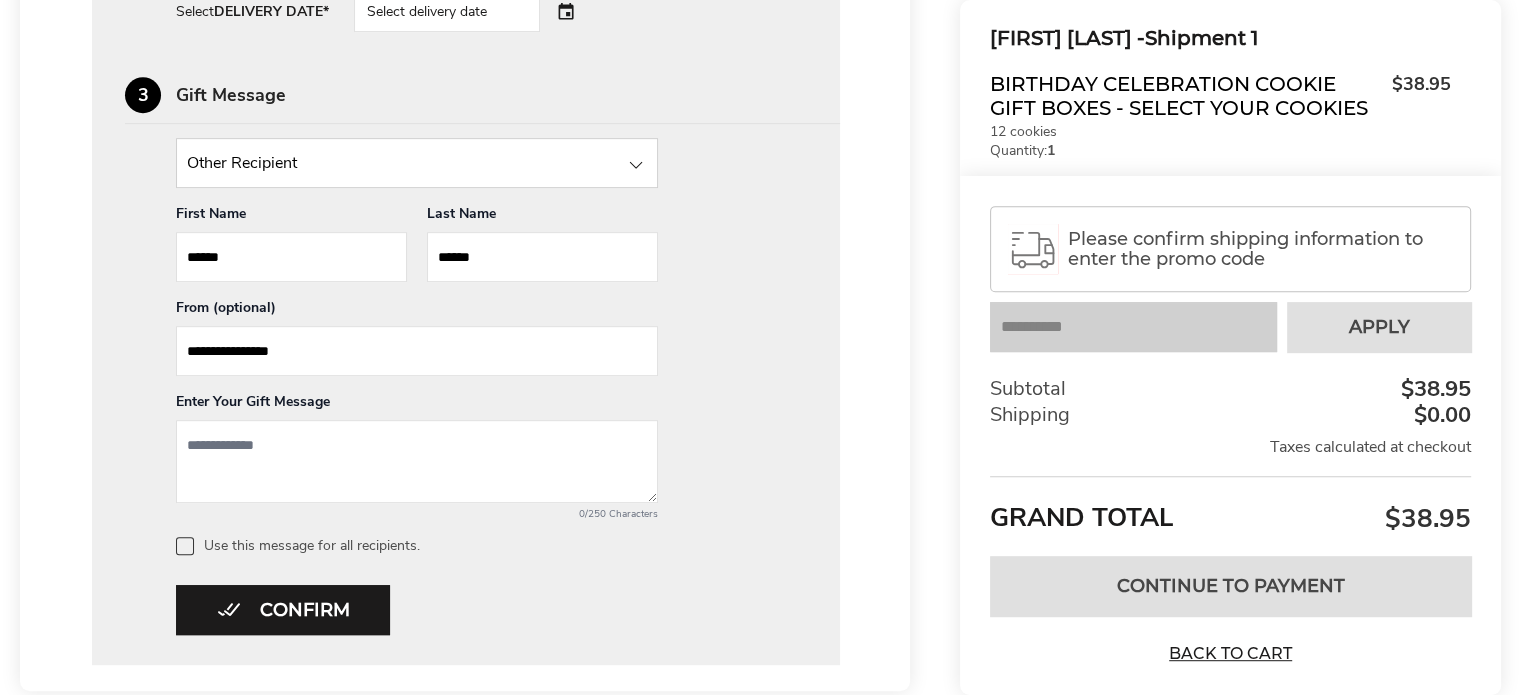 type on "**********" 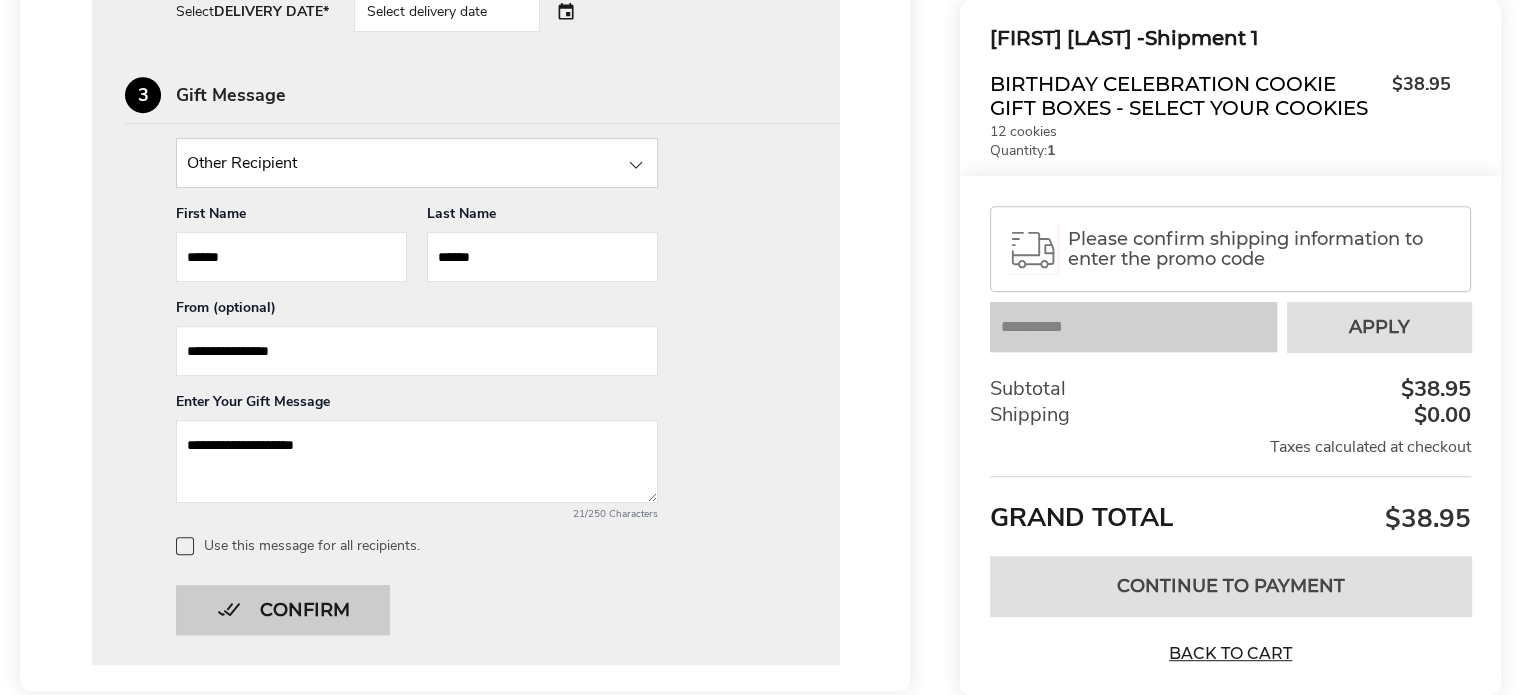 type on "**********" 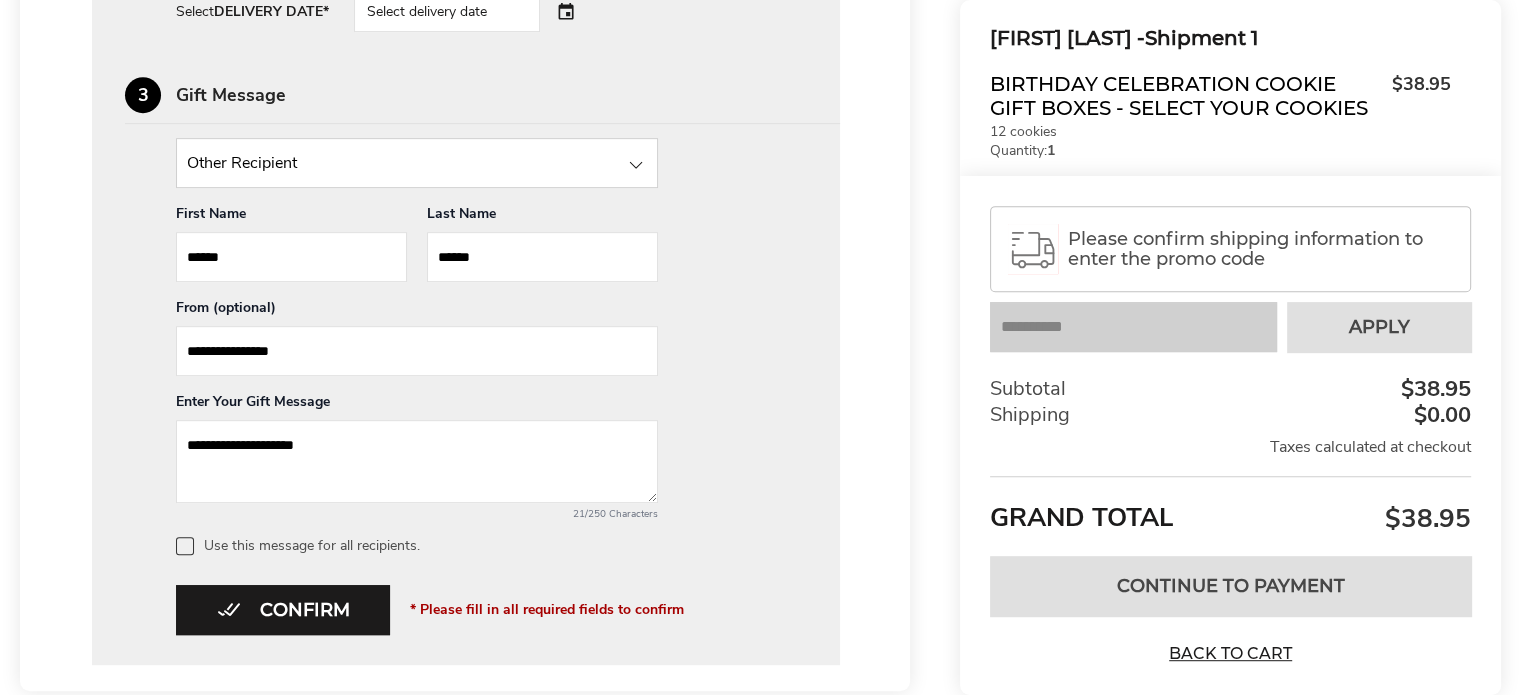 click at bounding box center (185, 546) 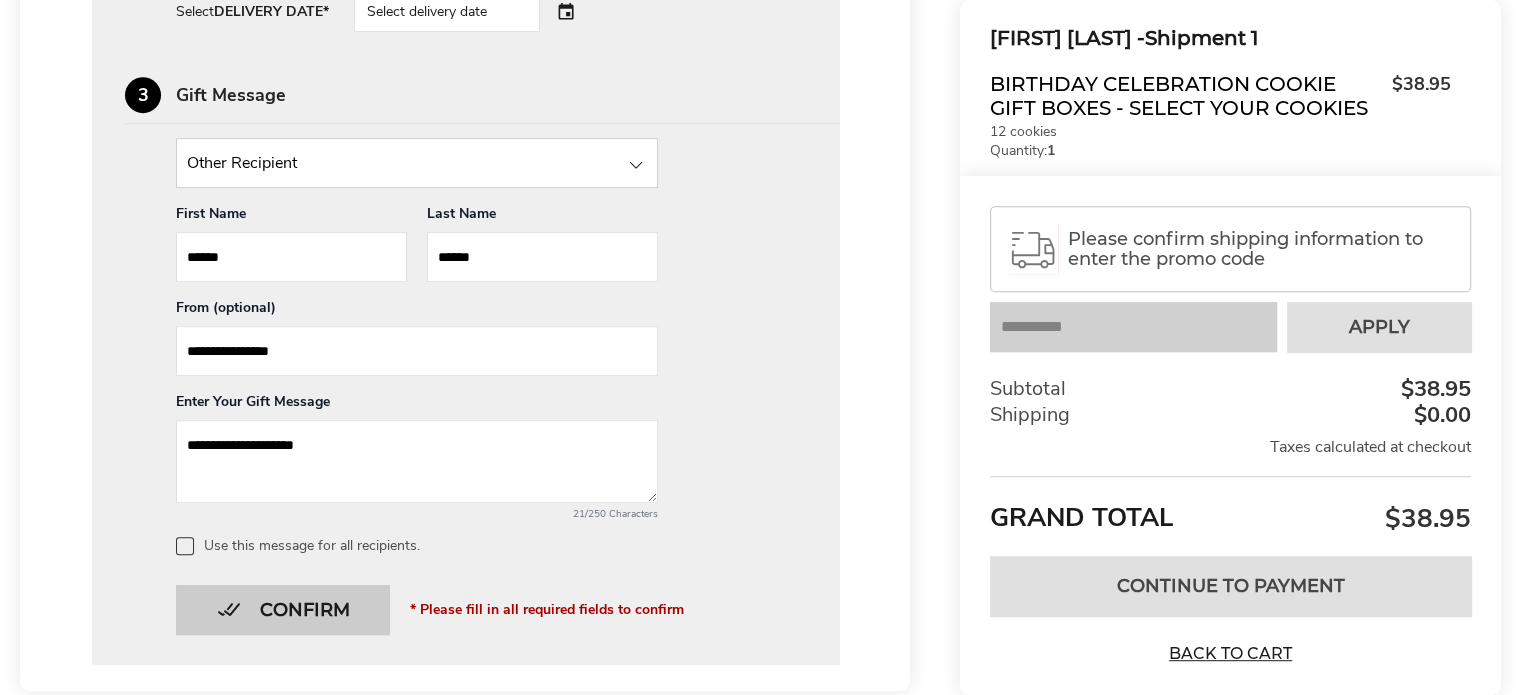 click on "Confirm" at bounding box center [283, 610] 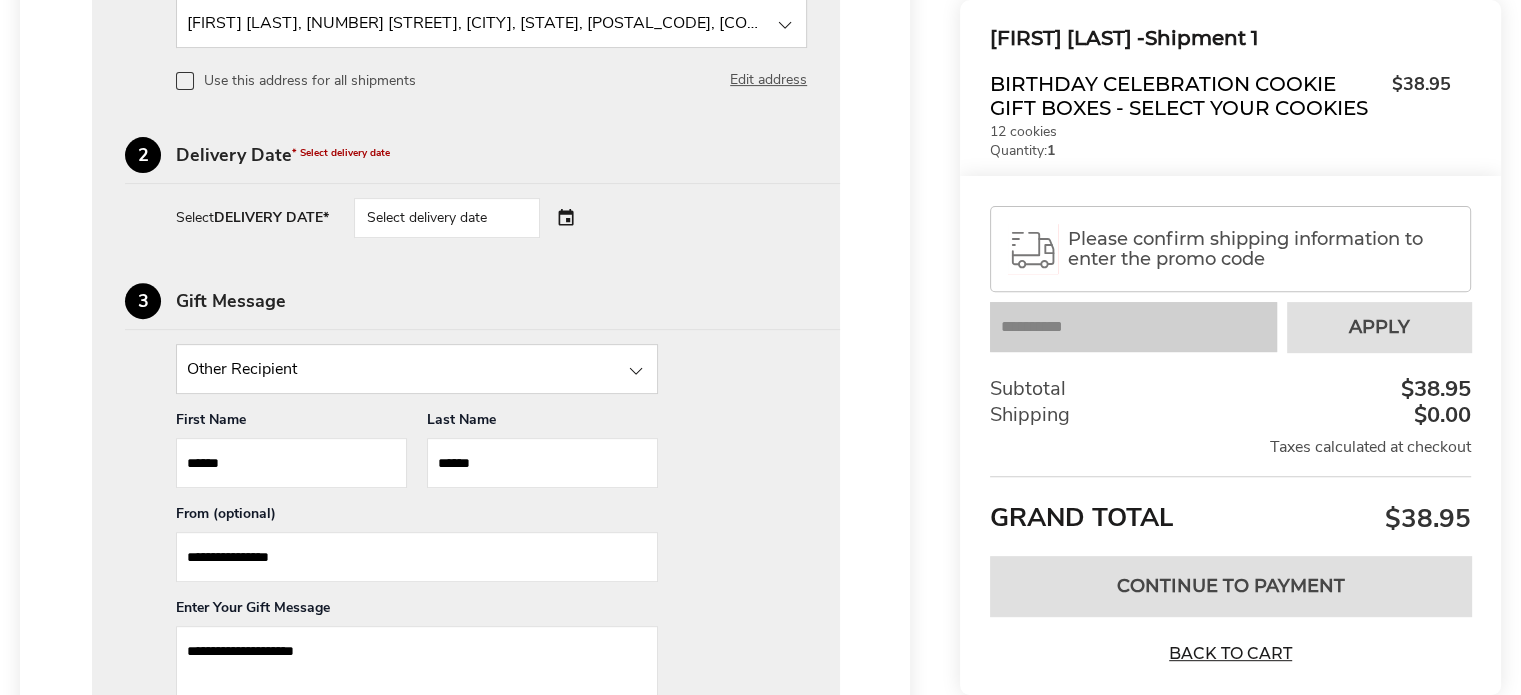 scroll, scrollTop: 688, scrollLeft: 0, axis: vertical 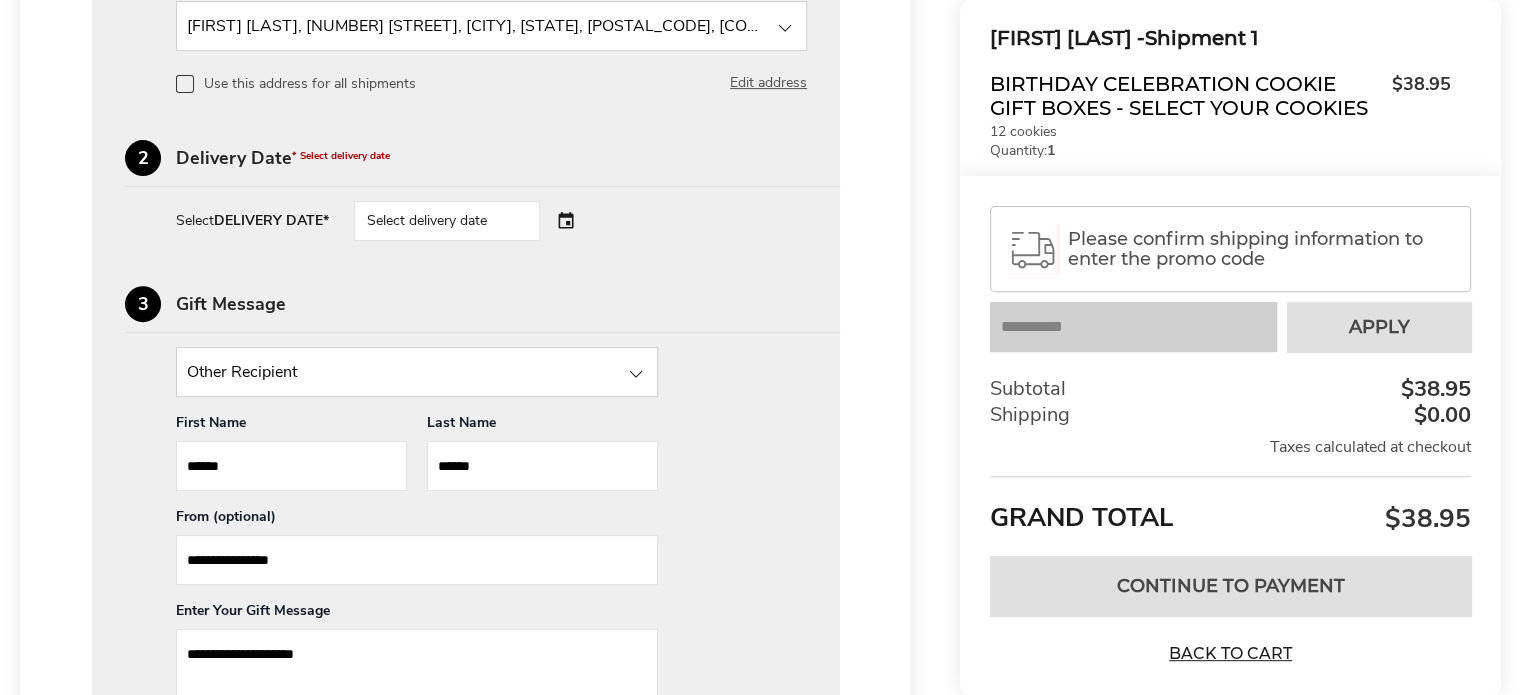 click on "Select delivery date" at bounding box center [447, 221] 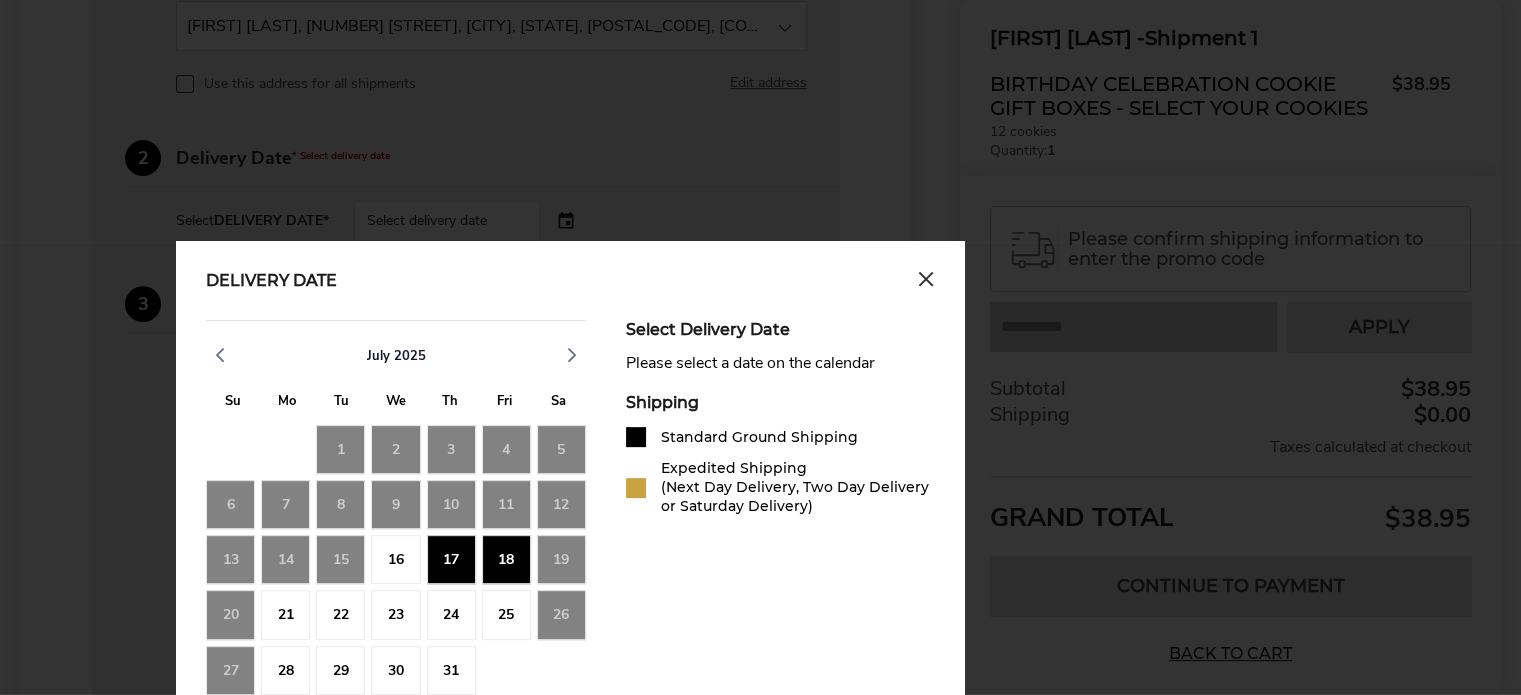 click on "18" 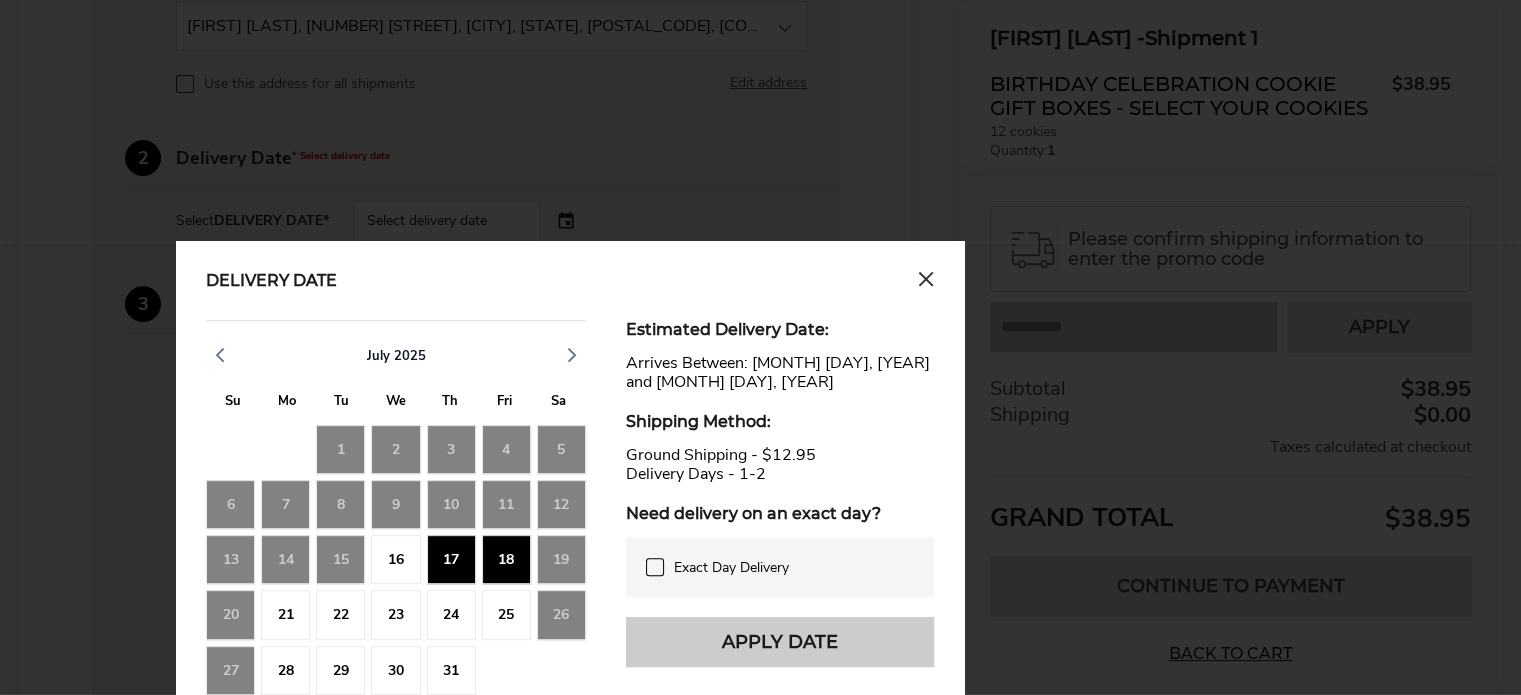 click on "Apply Date" at bounding box center (780, 642) 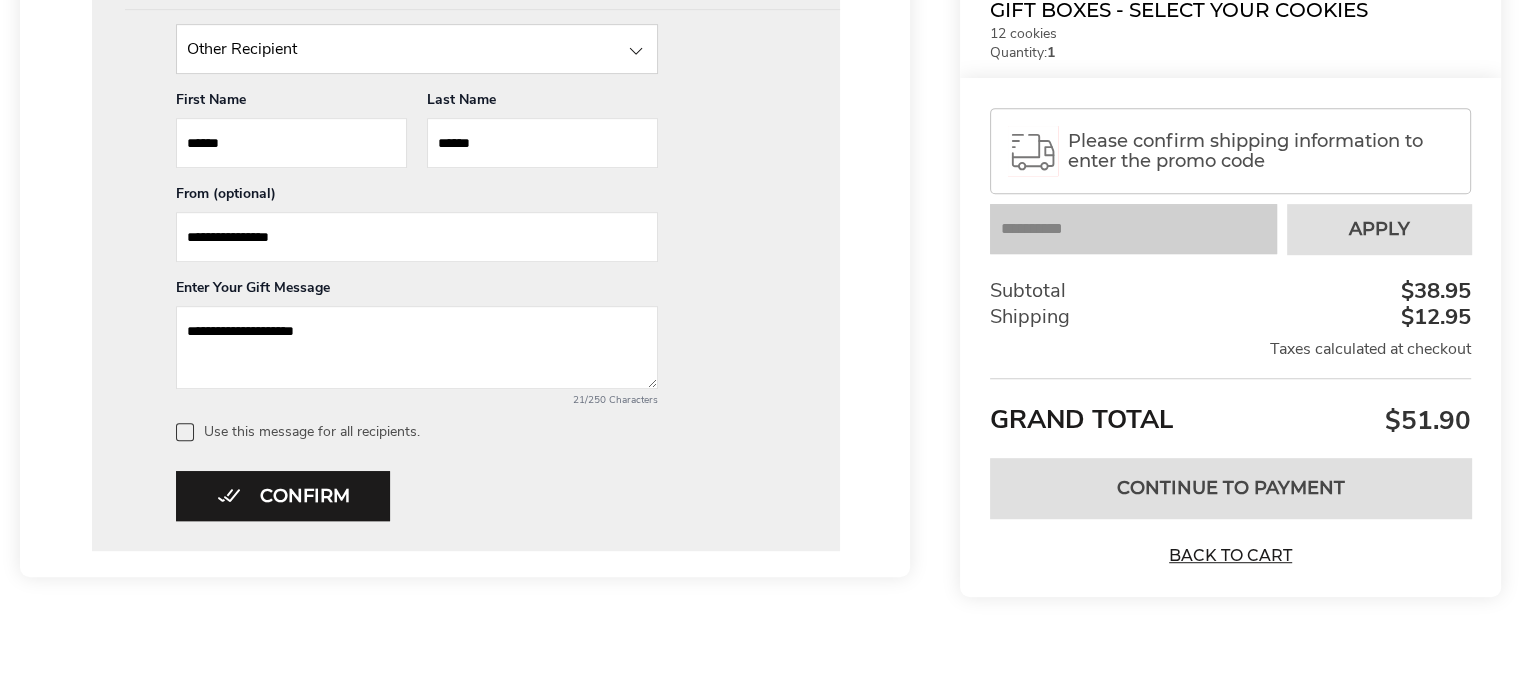 scroll, scrollTop: 1015, scrollLeft: 0, axis: vertical 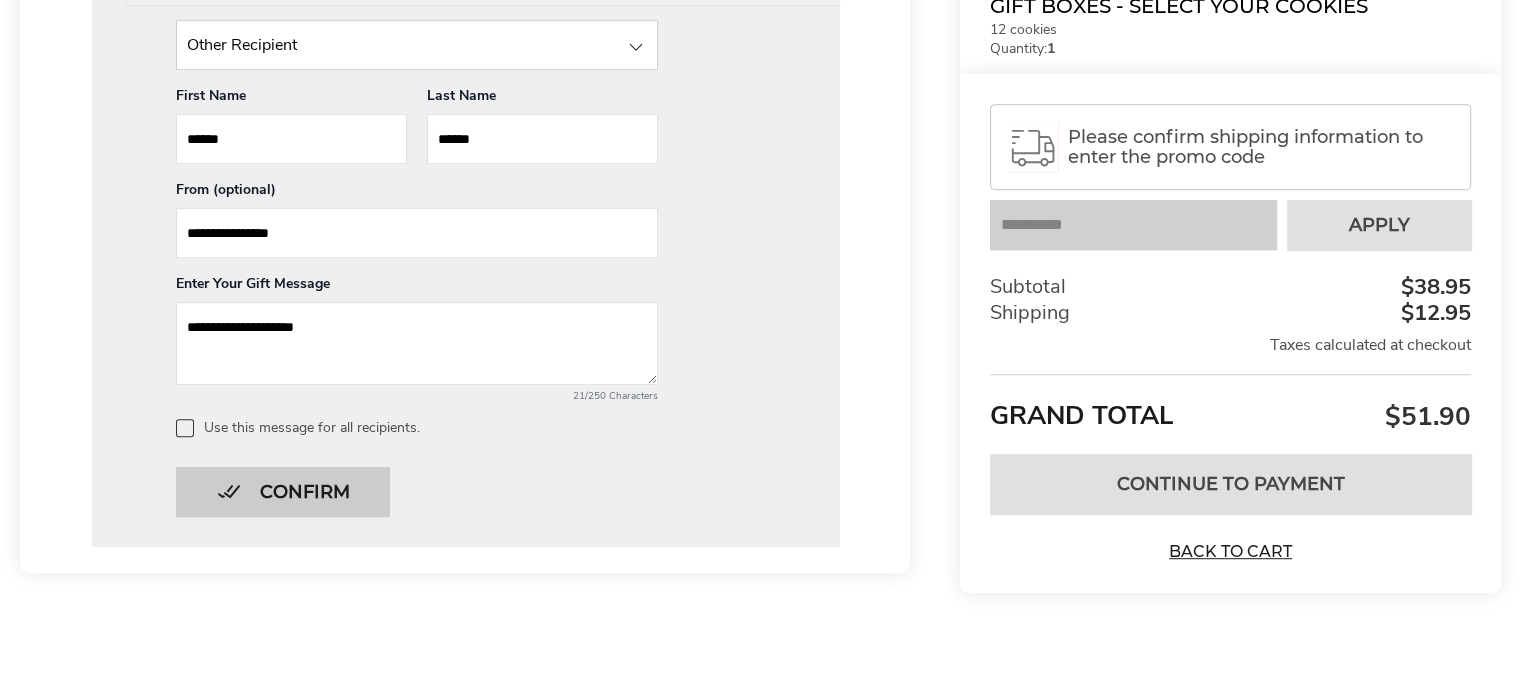 click on "Confirm" at bounding box center [283, 492] 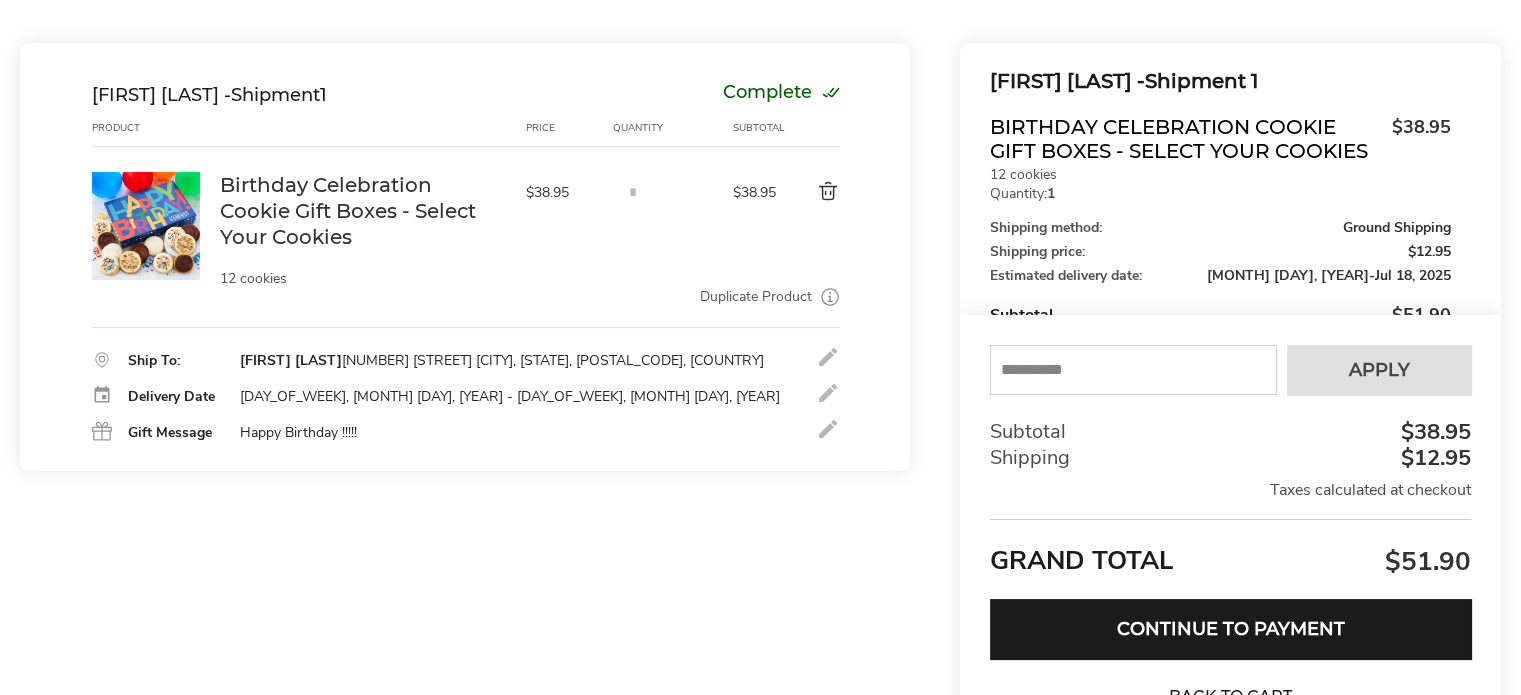 scroll, scrollTop: 284, scrollLeft: 0, axis: vertical 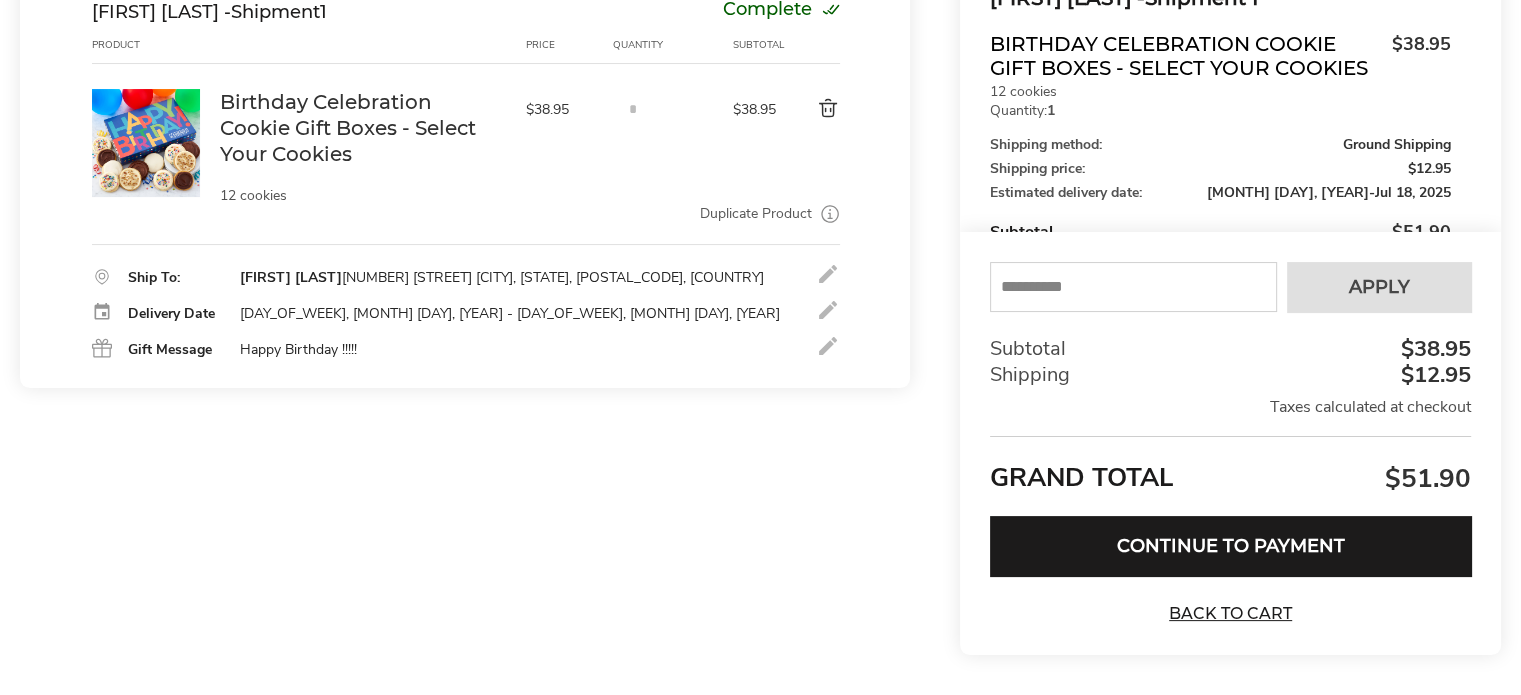 click at bounding box center (1133, 287) 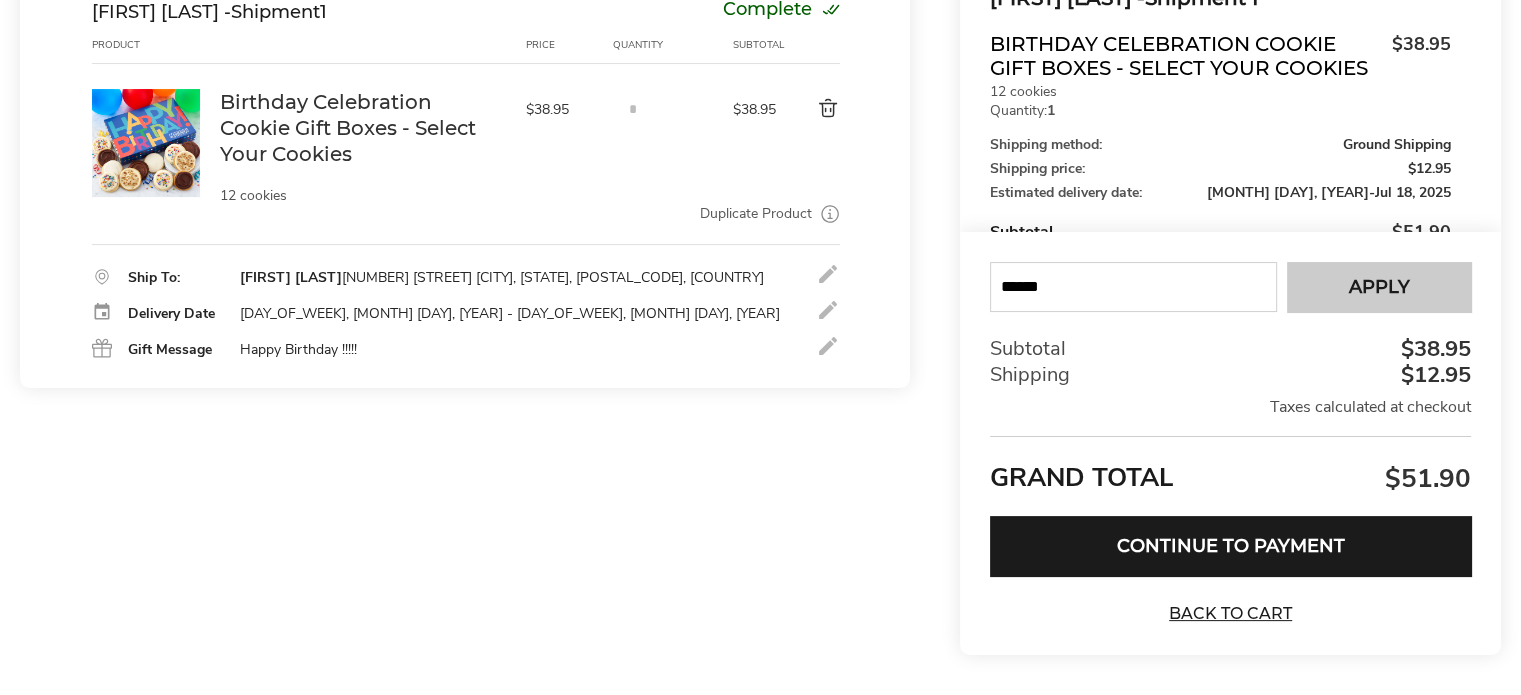 type on "******" 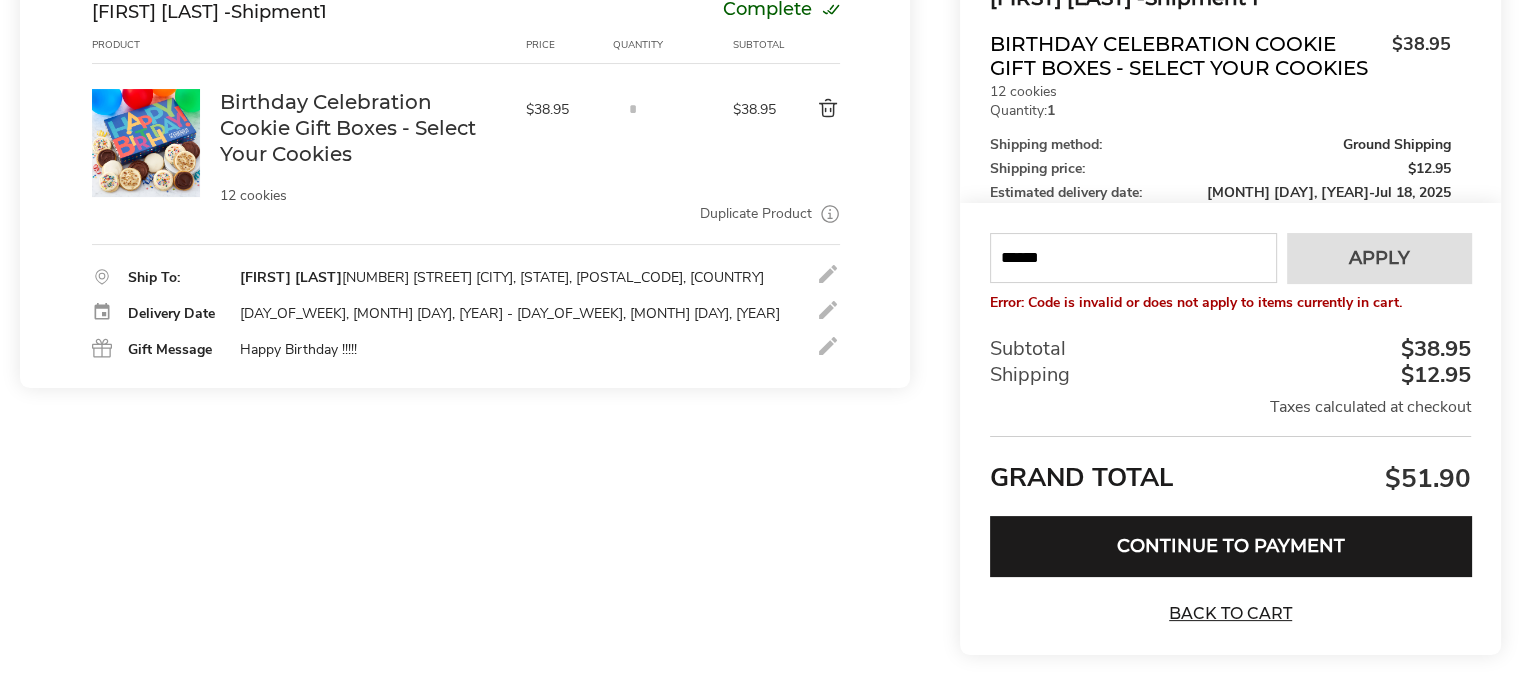 click on "******" at bounding box center [1133, 258] 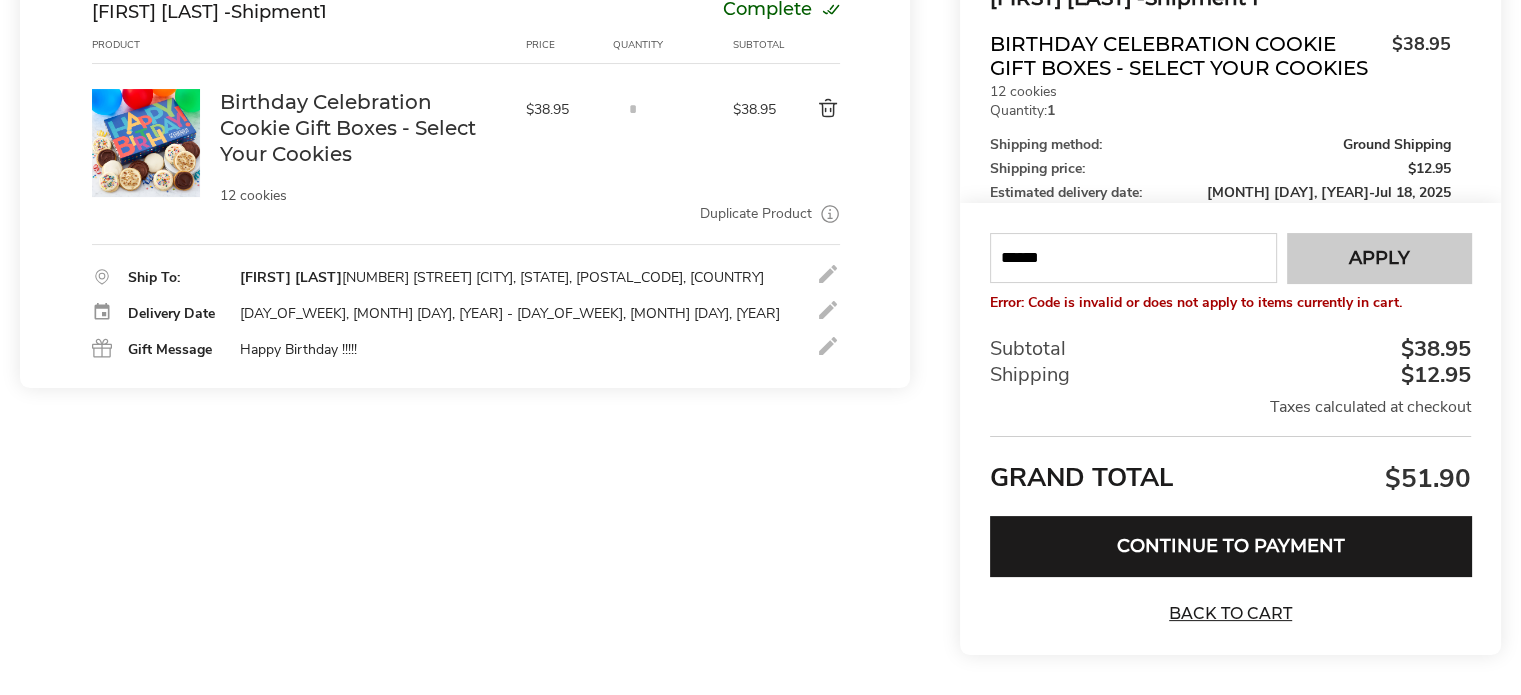 type on "******" 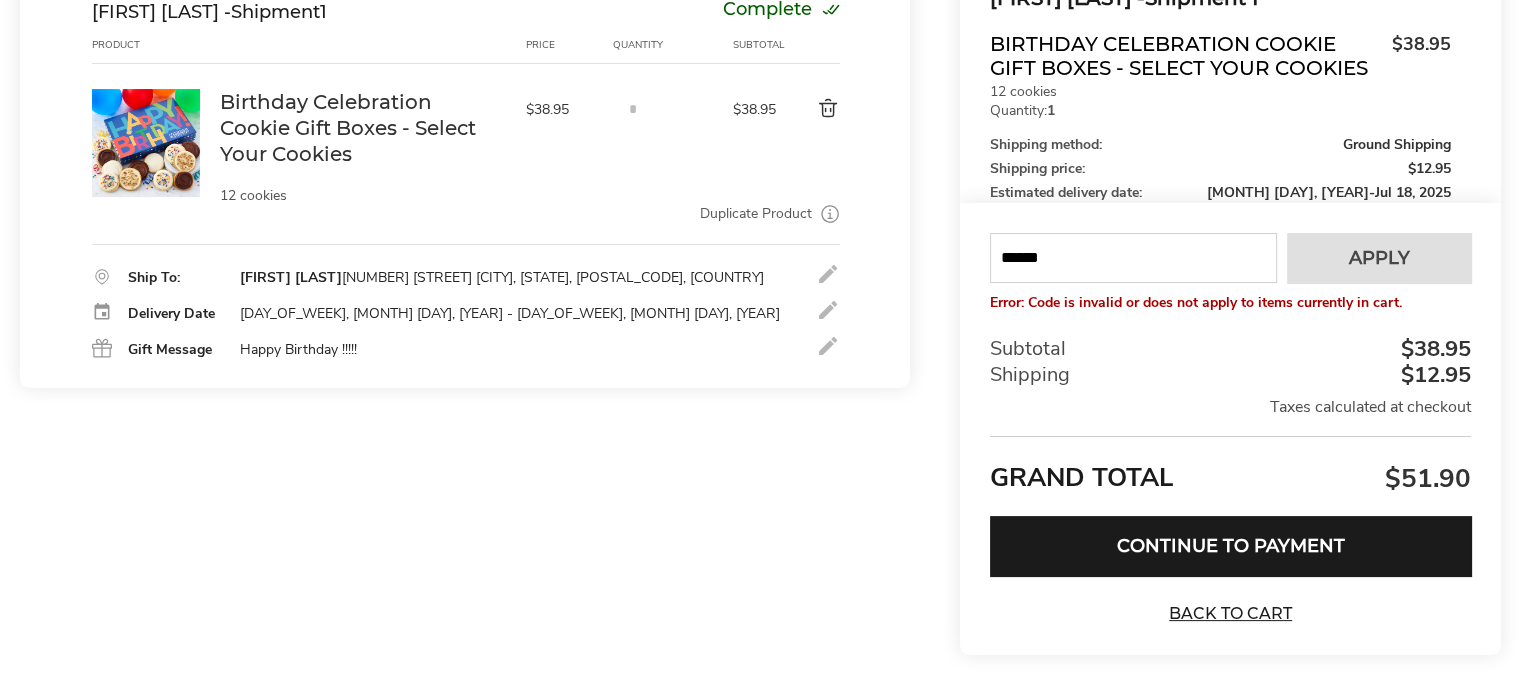 click on "******" at bounding box center (1133, 258) 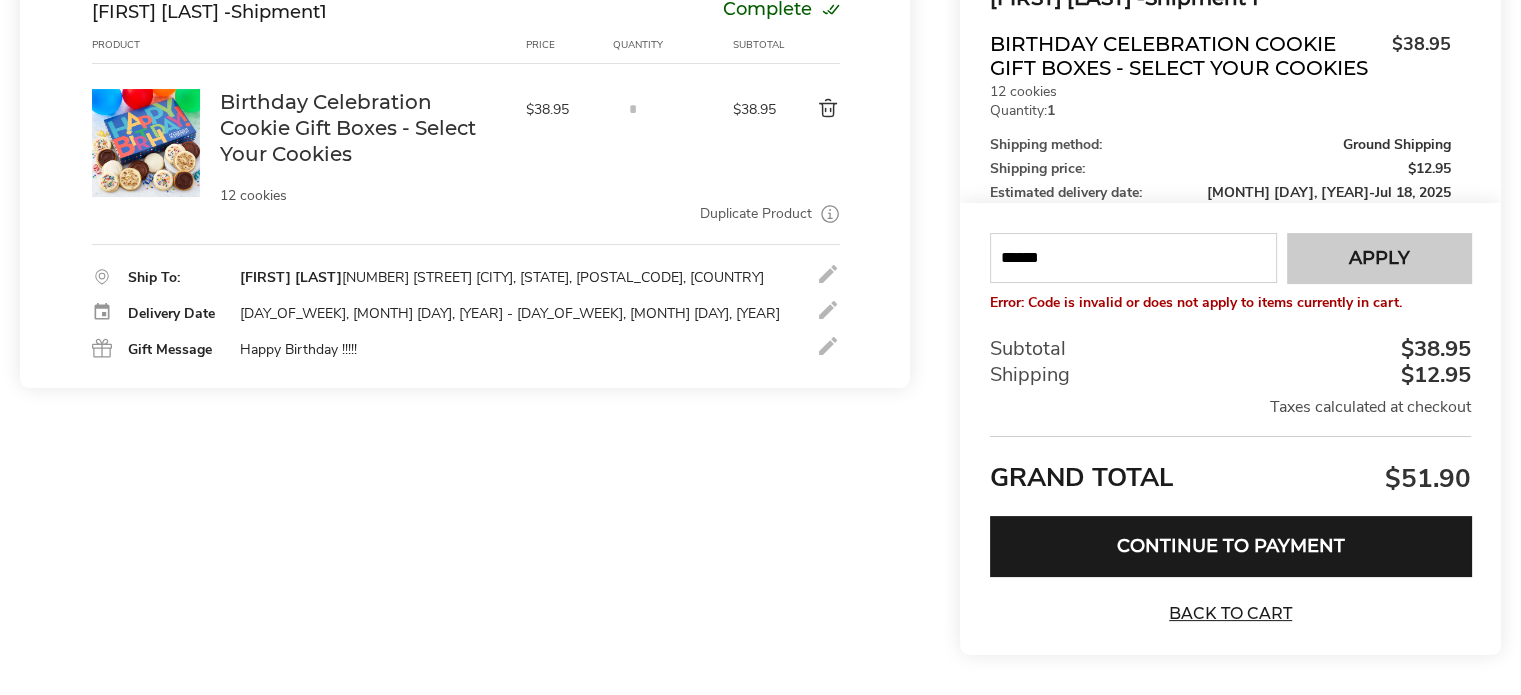 type on "******" 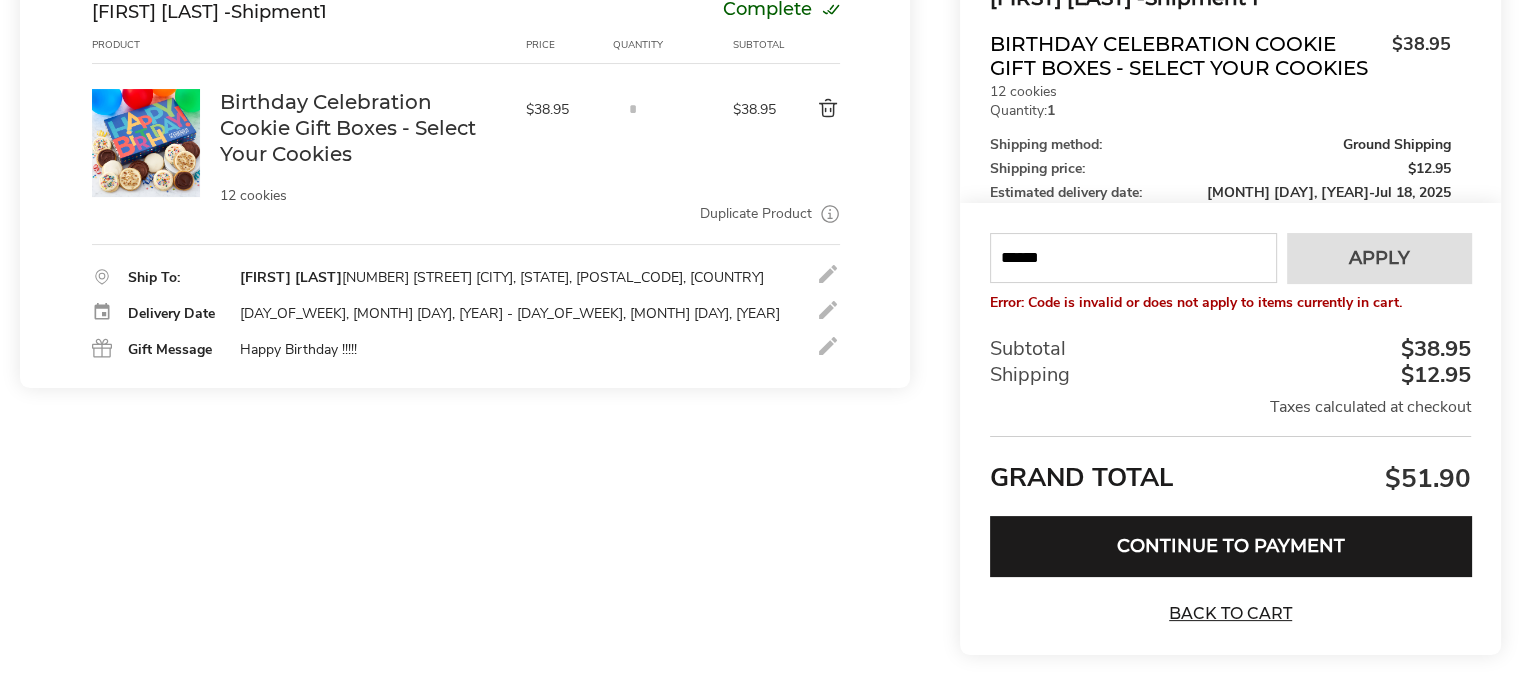 click on "******" at bounding box center (1133, 258) 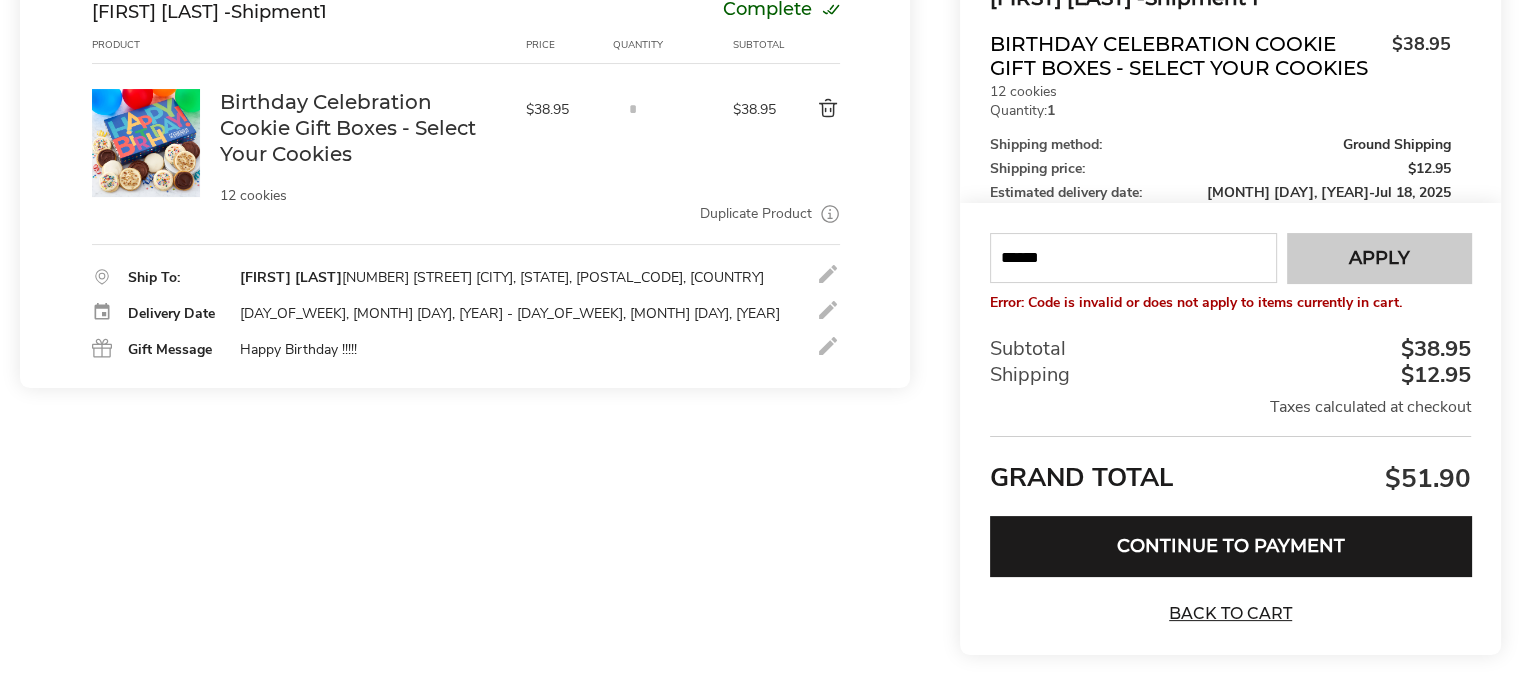 type on "******" 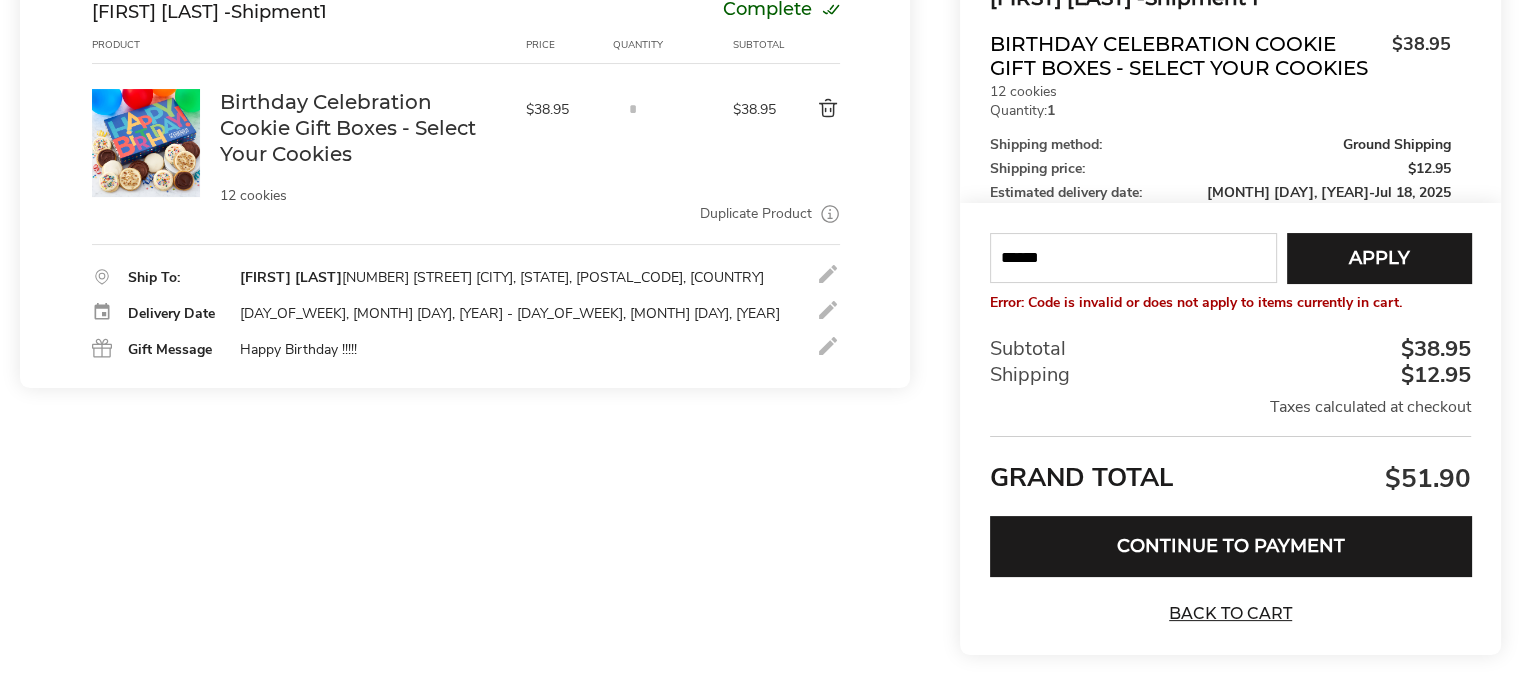 click on "Apply" at bounding box center (1379, 258) 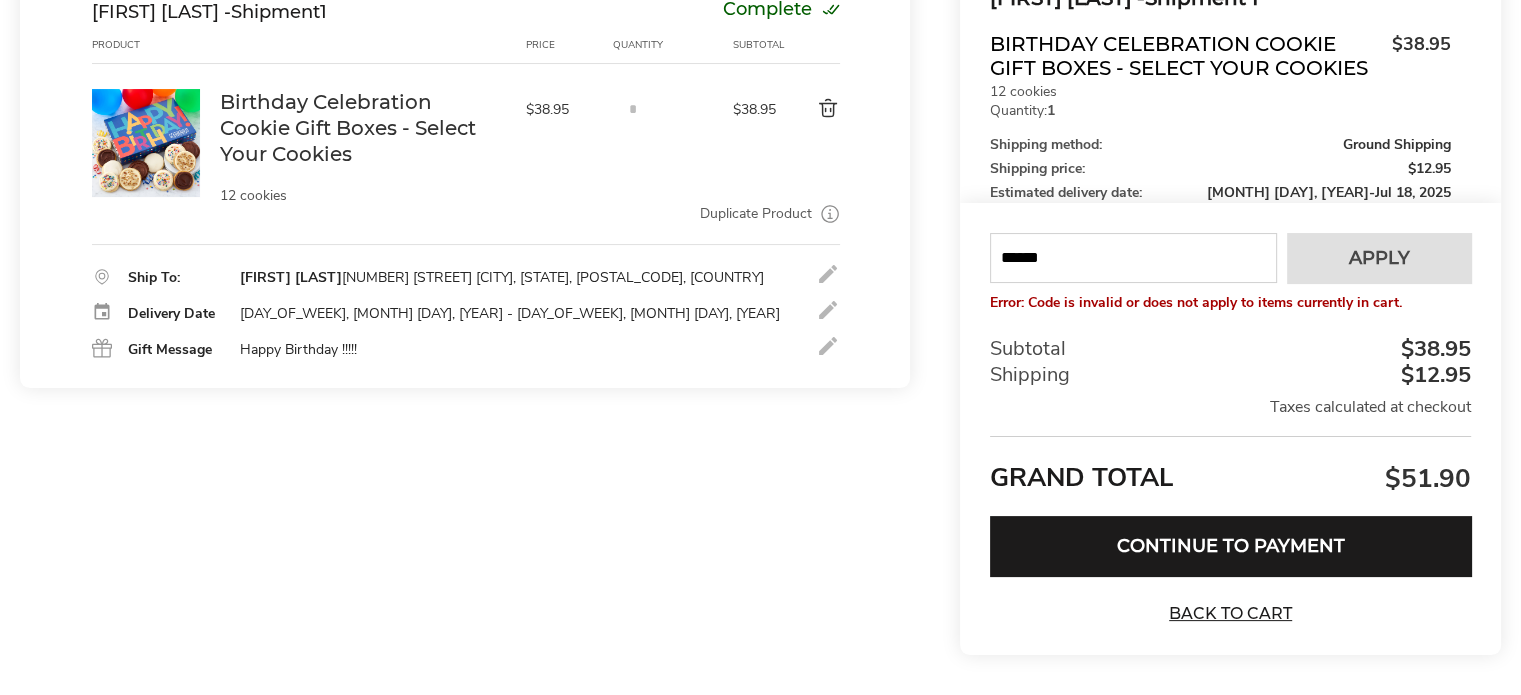 click on "******" at bounding box center (1133, 258) 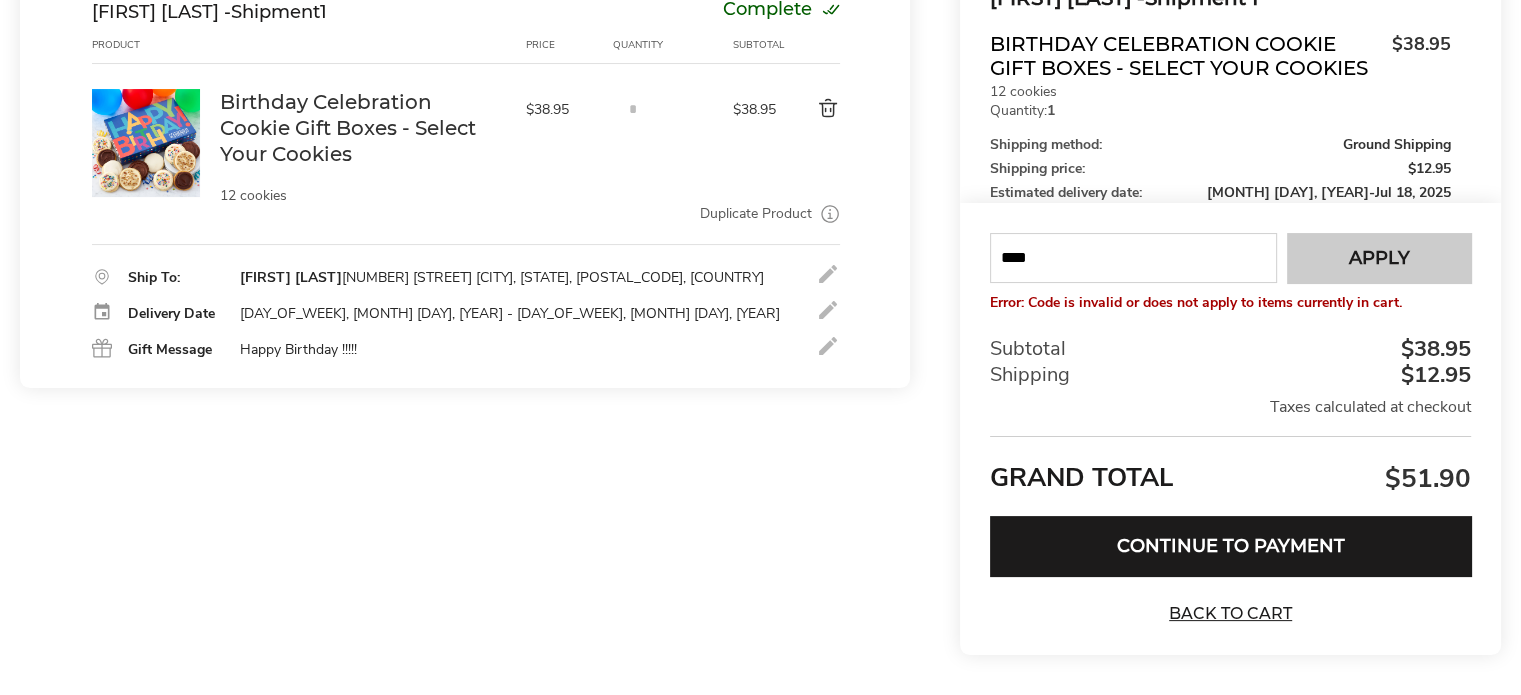 type on "****" 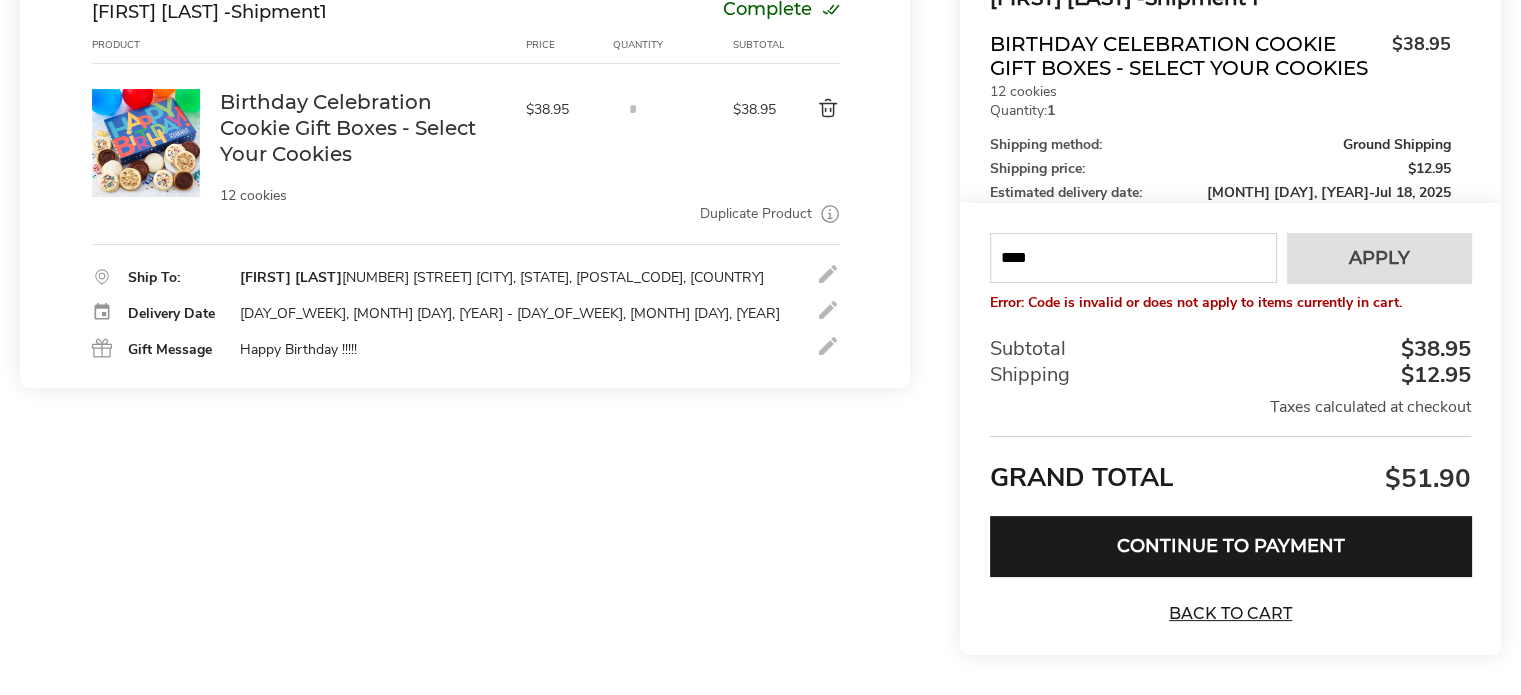 click on "****" at bounding box center (1133, 258) 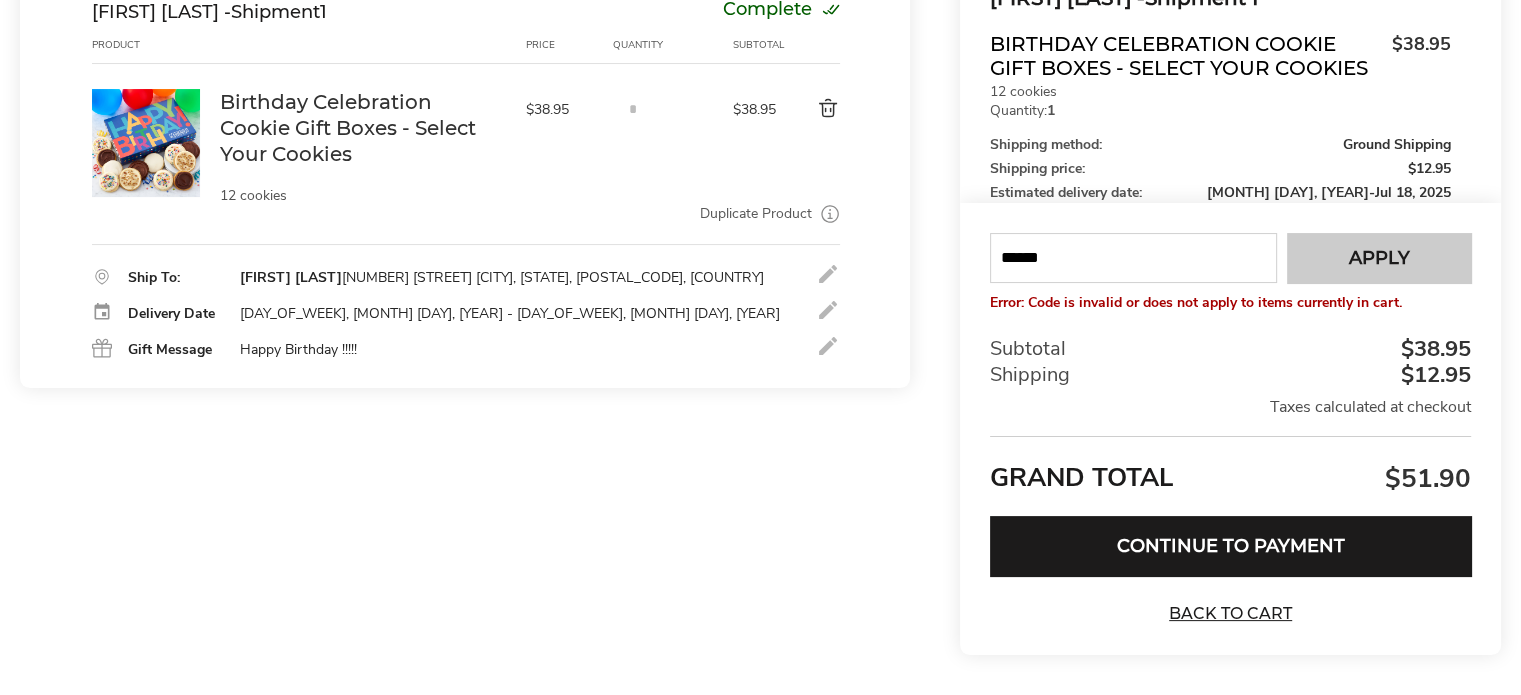 type on "******" 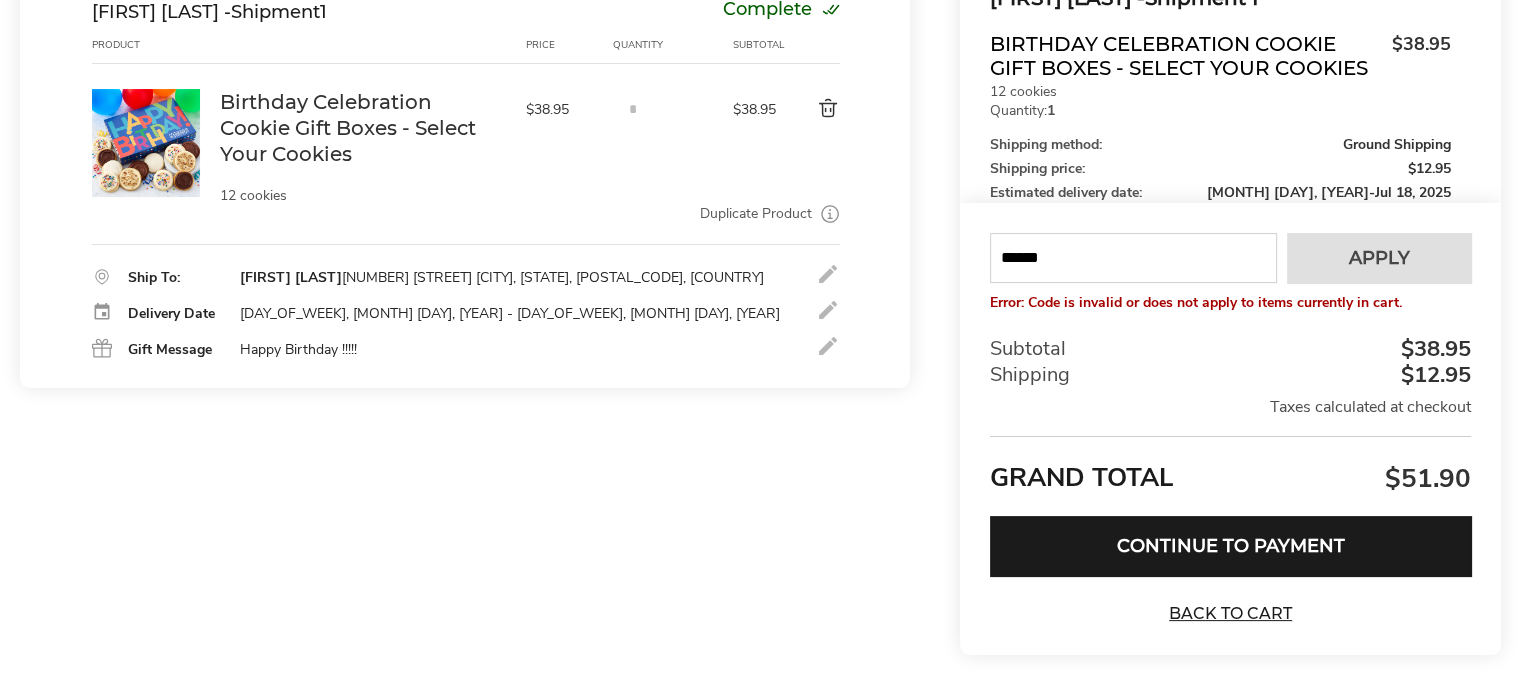 click on "******" at bounding box center [1133, 258] 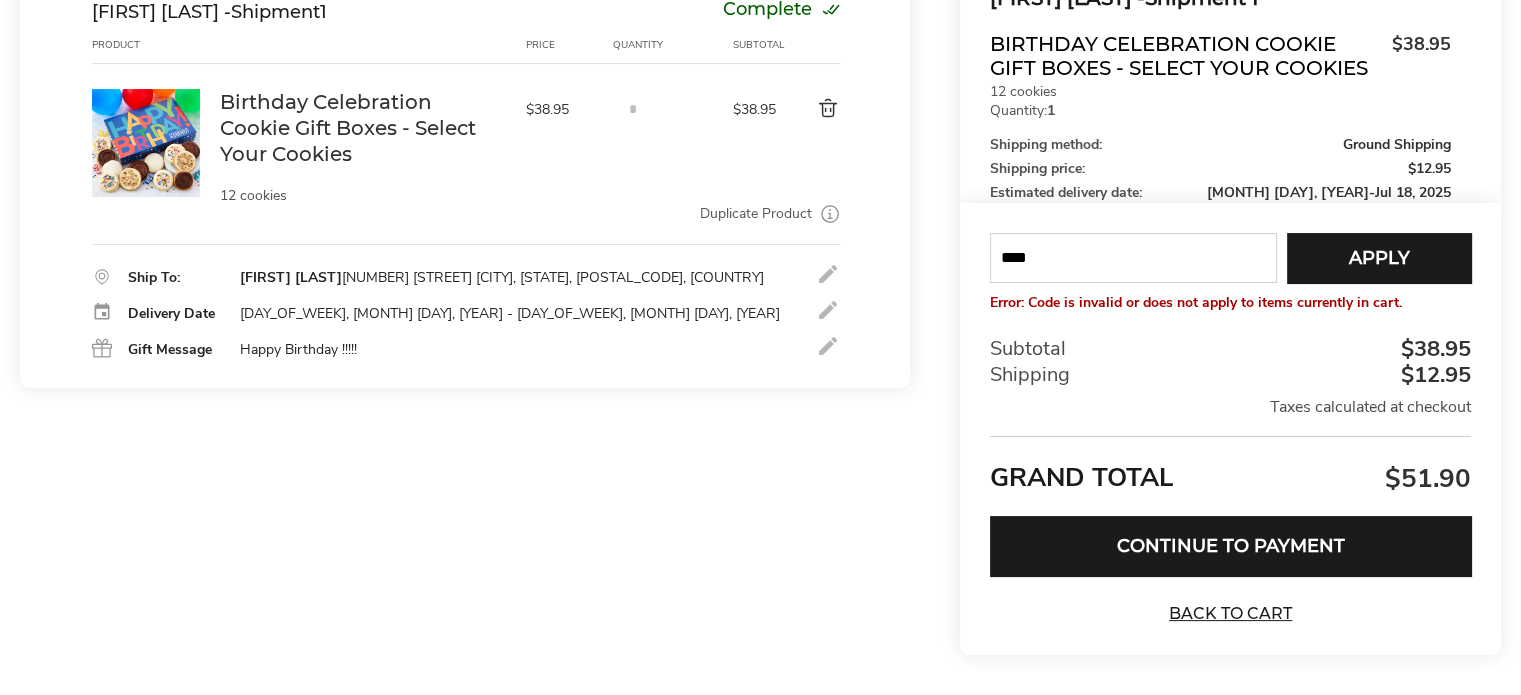 type on "****" 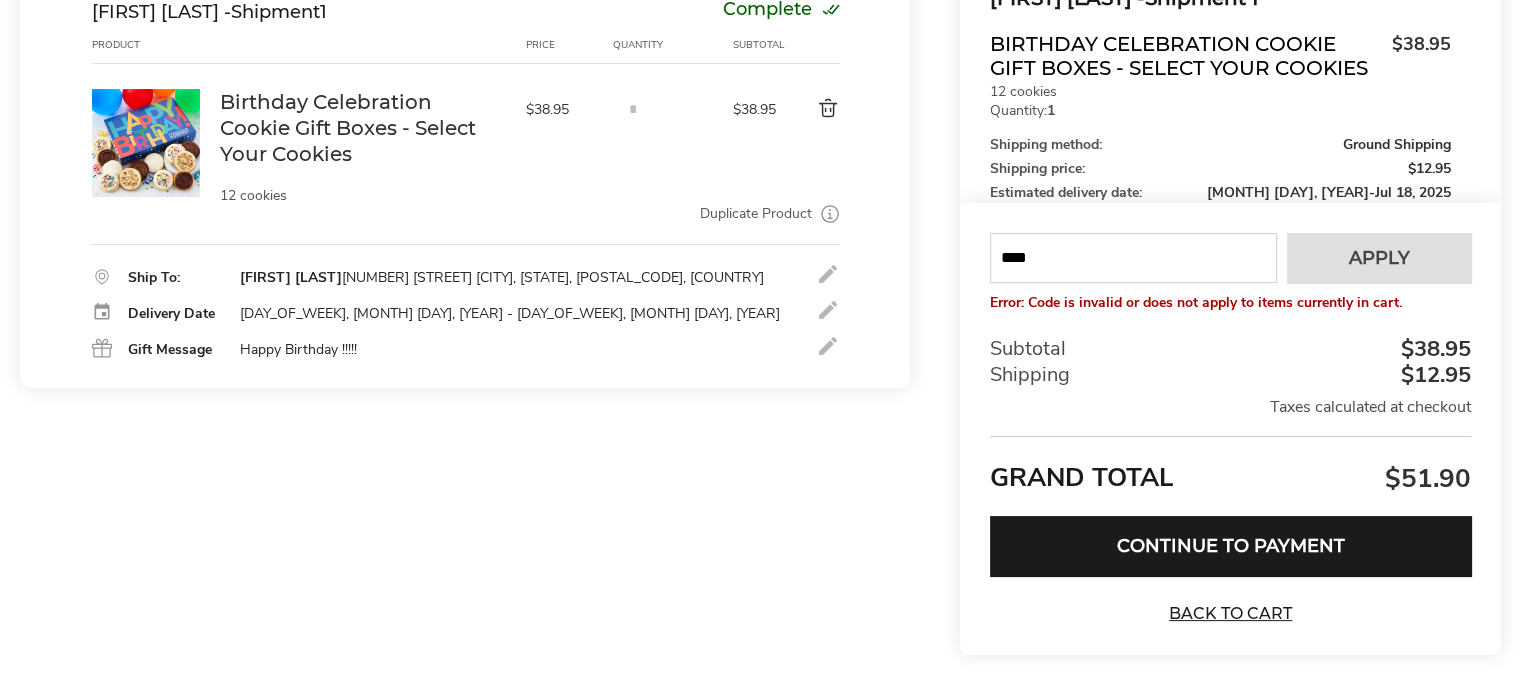click on "****" at bounding box center (1133, 258) 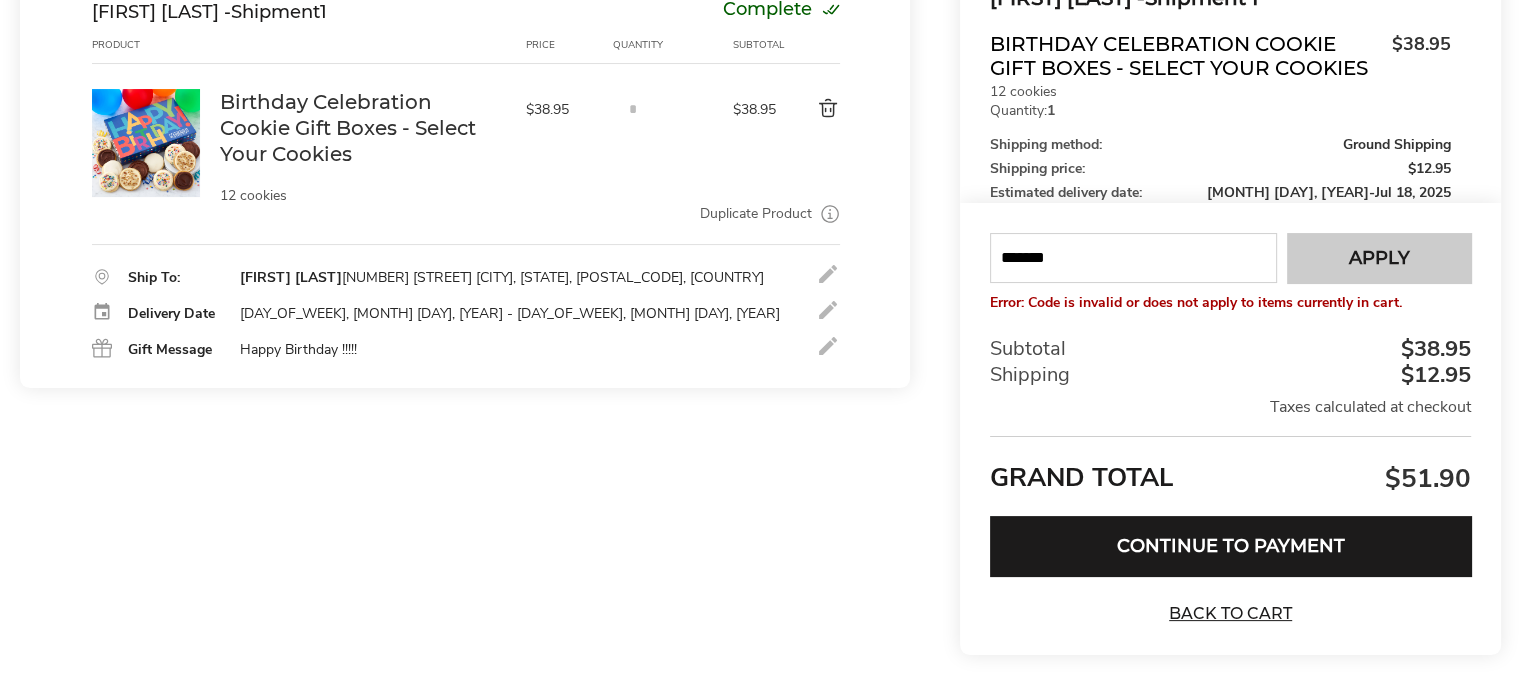 type on "*******" 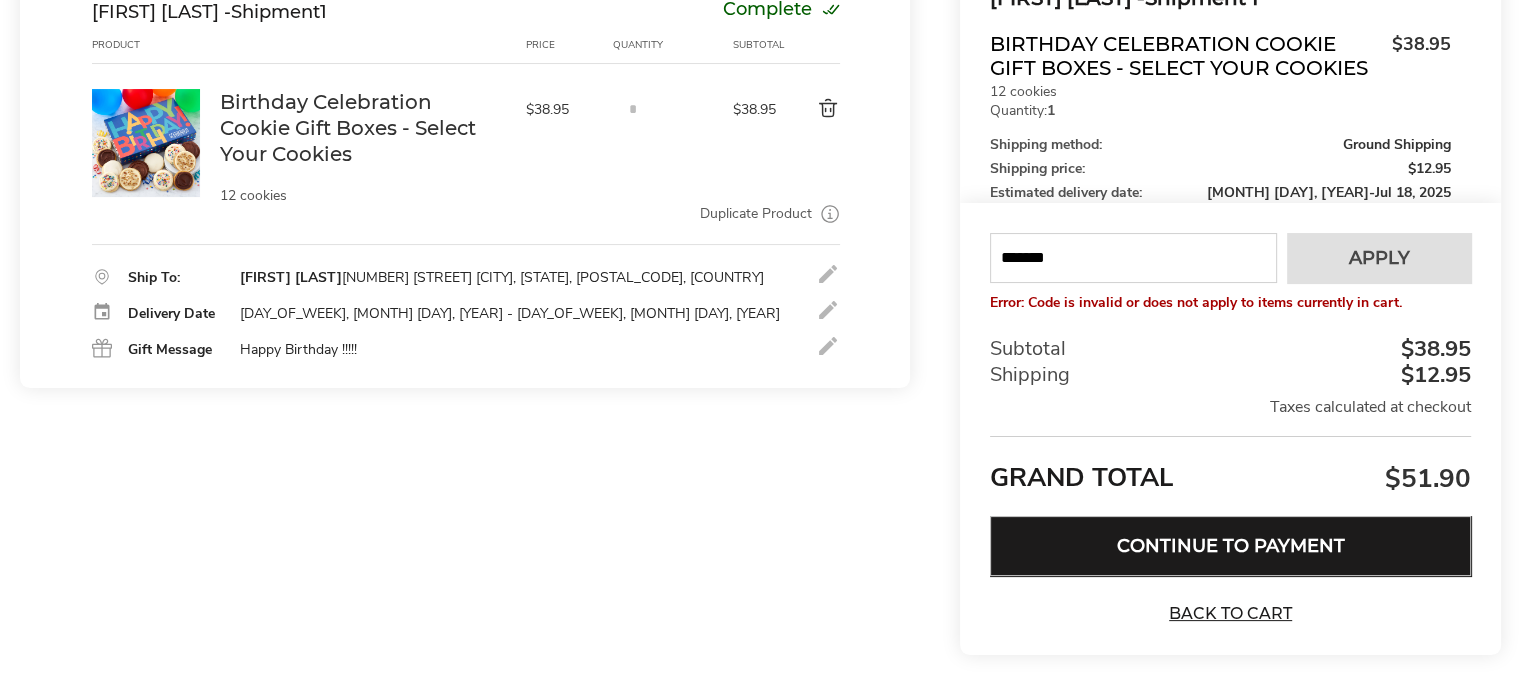 click on "Continue to Payment" at bounding box center (1230, 546) 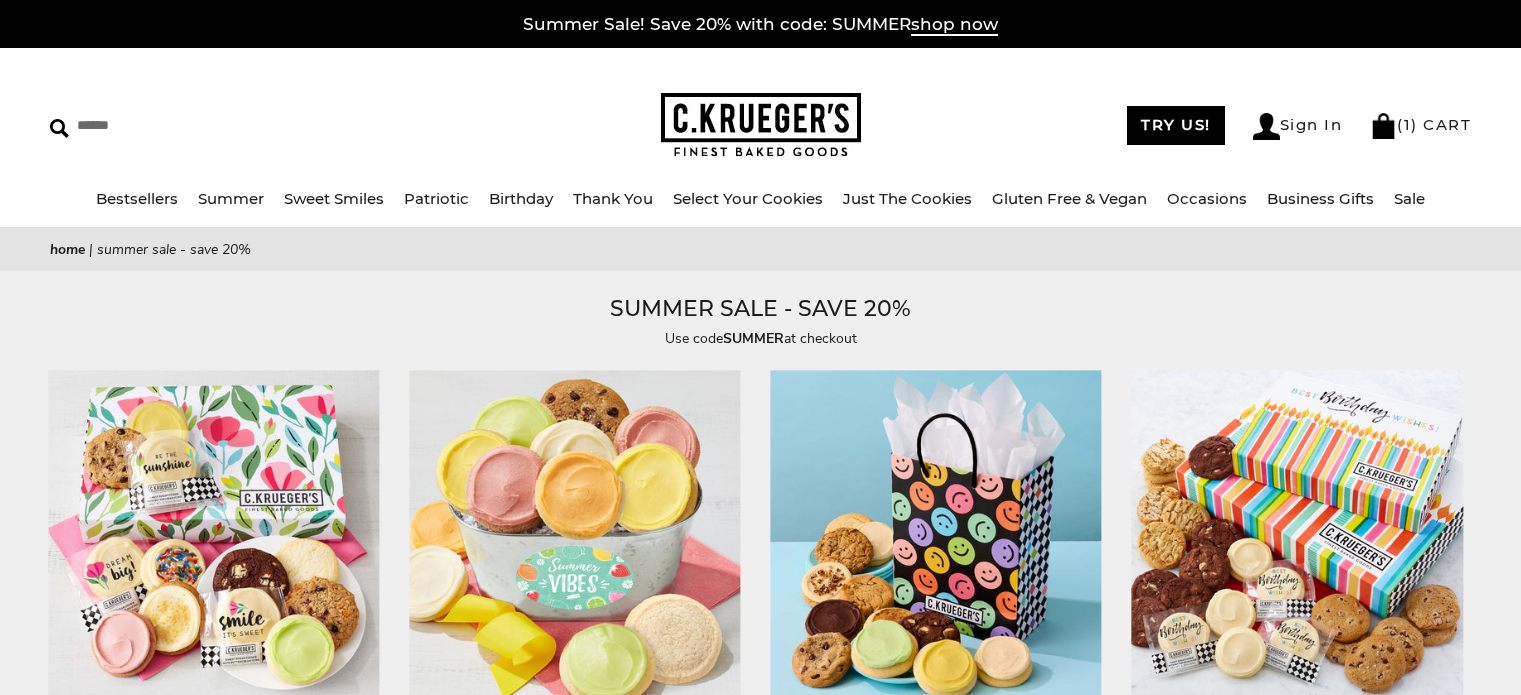 scroll, scrollTop: 0, scrollLeft: 0, axis: both 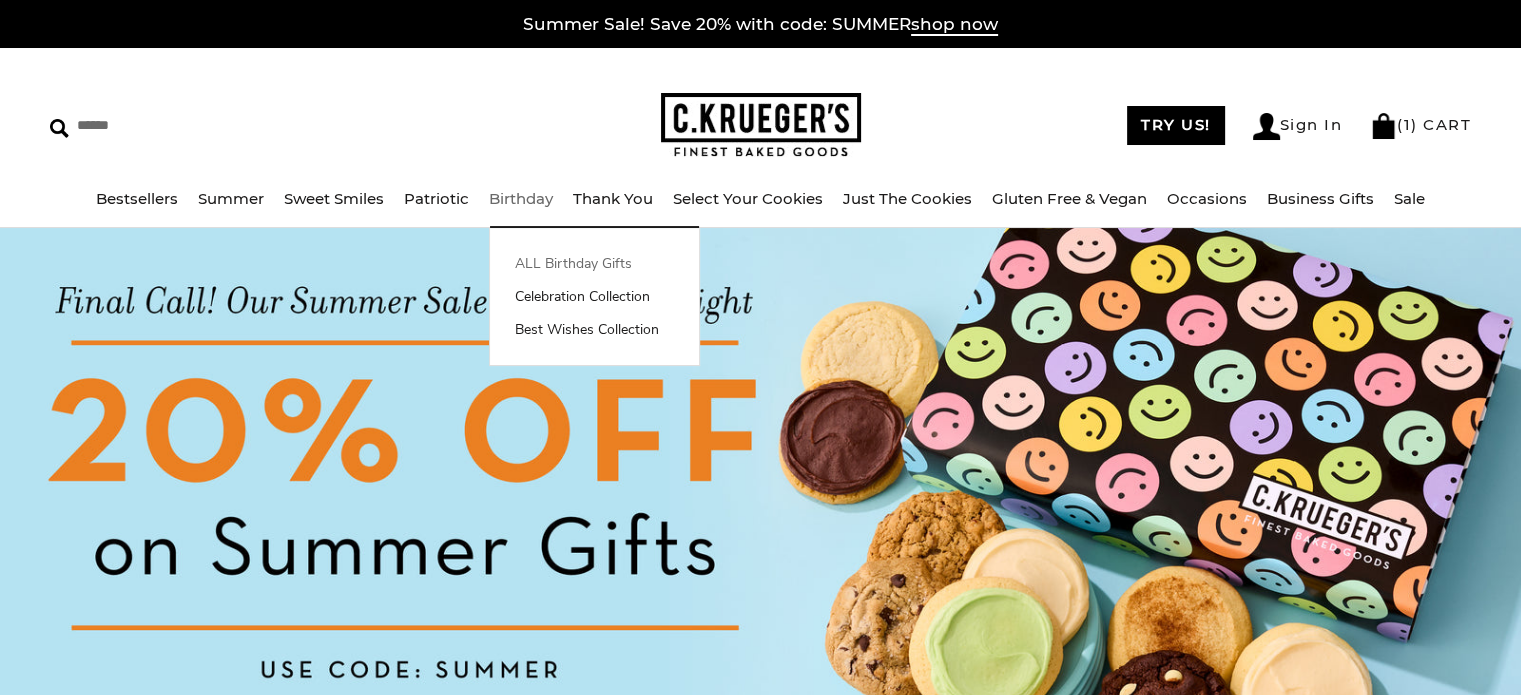 click on "ALL Birthday Gifts" at bounding box center [594, 263] 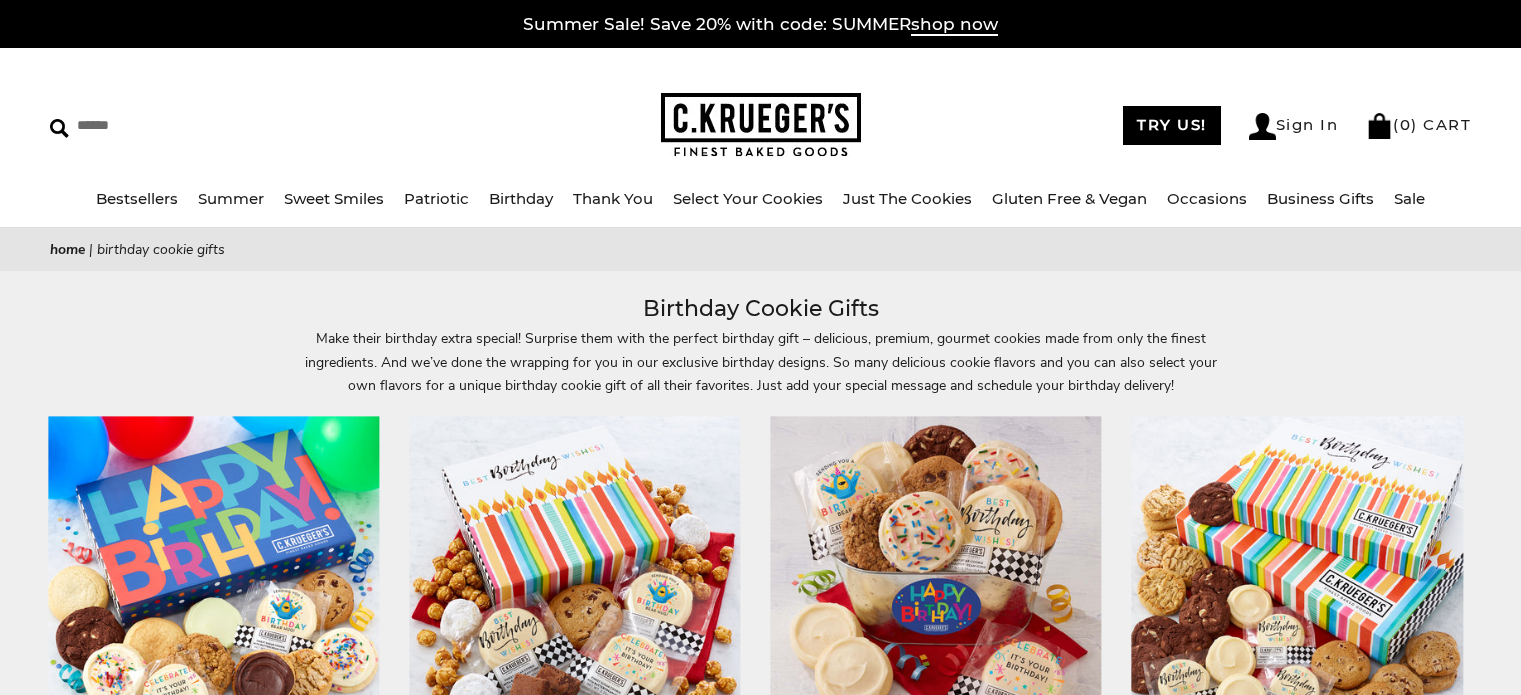 scroll, scrollTop: 0, scrollLeft: 0, axis: both 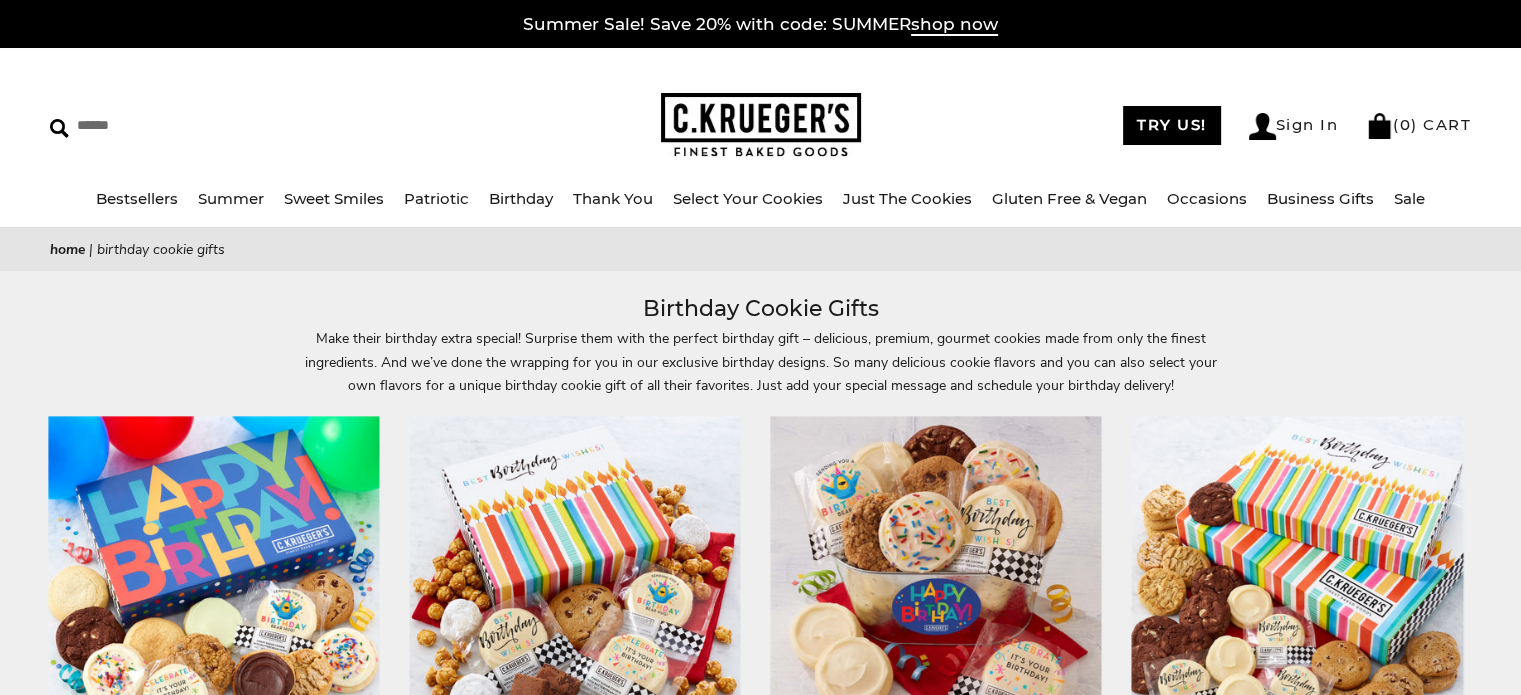 drag, startPoint x: 1600, startPoint y: 671, endPoint x: 1675, endPoint y: 838, distance: 183.0683 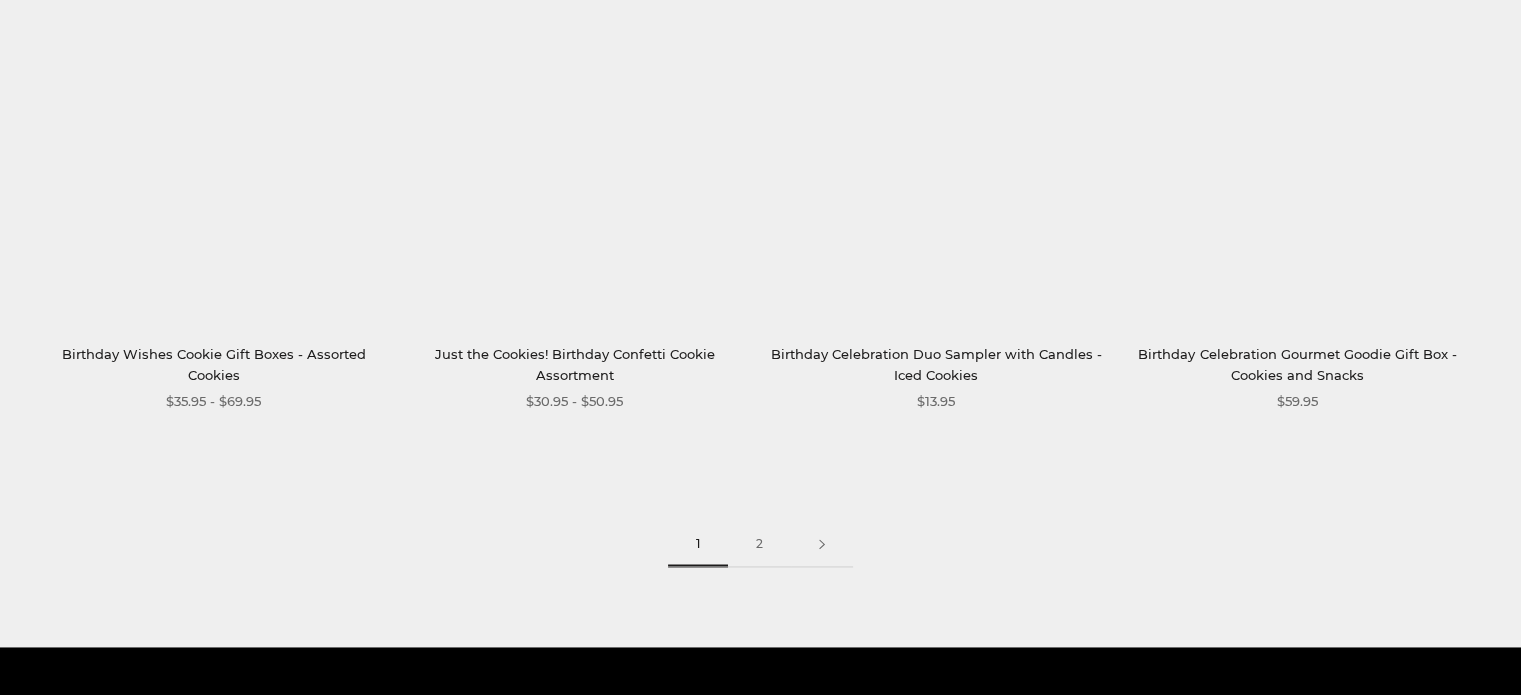scroll, scrollTop: 2758, scrollLeft: 0, axis: vertical 